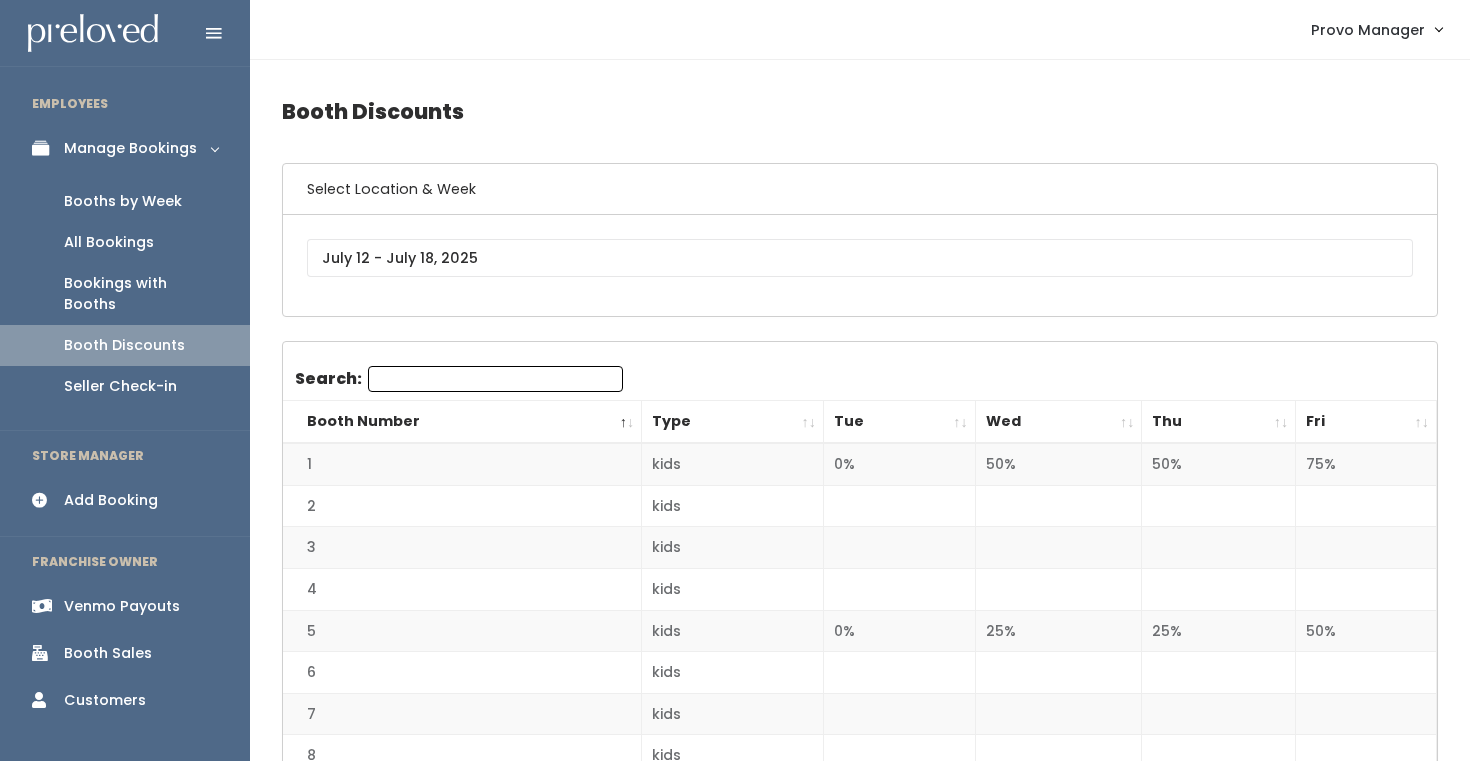 scroll, scrollTop: 0, scrollLeft: 0, axis: both 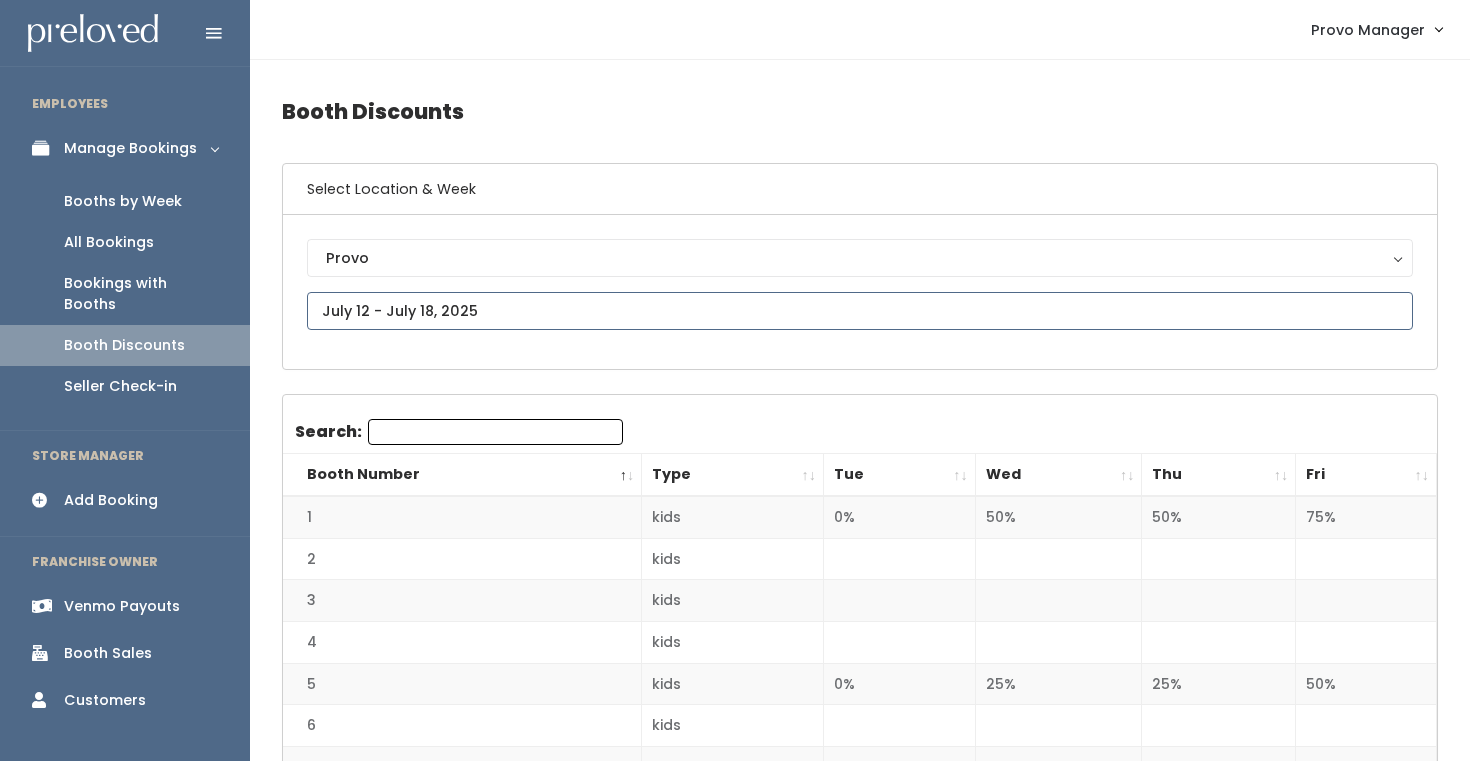 click at bounding box center (860, 311) 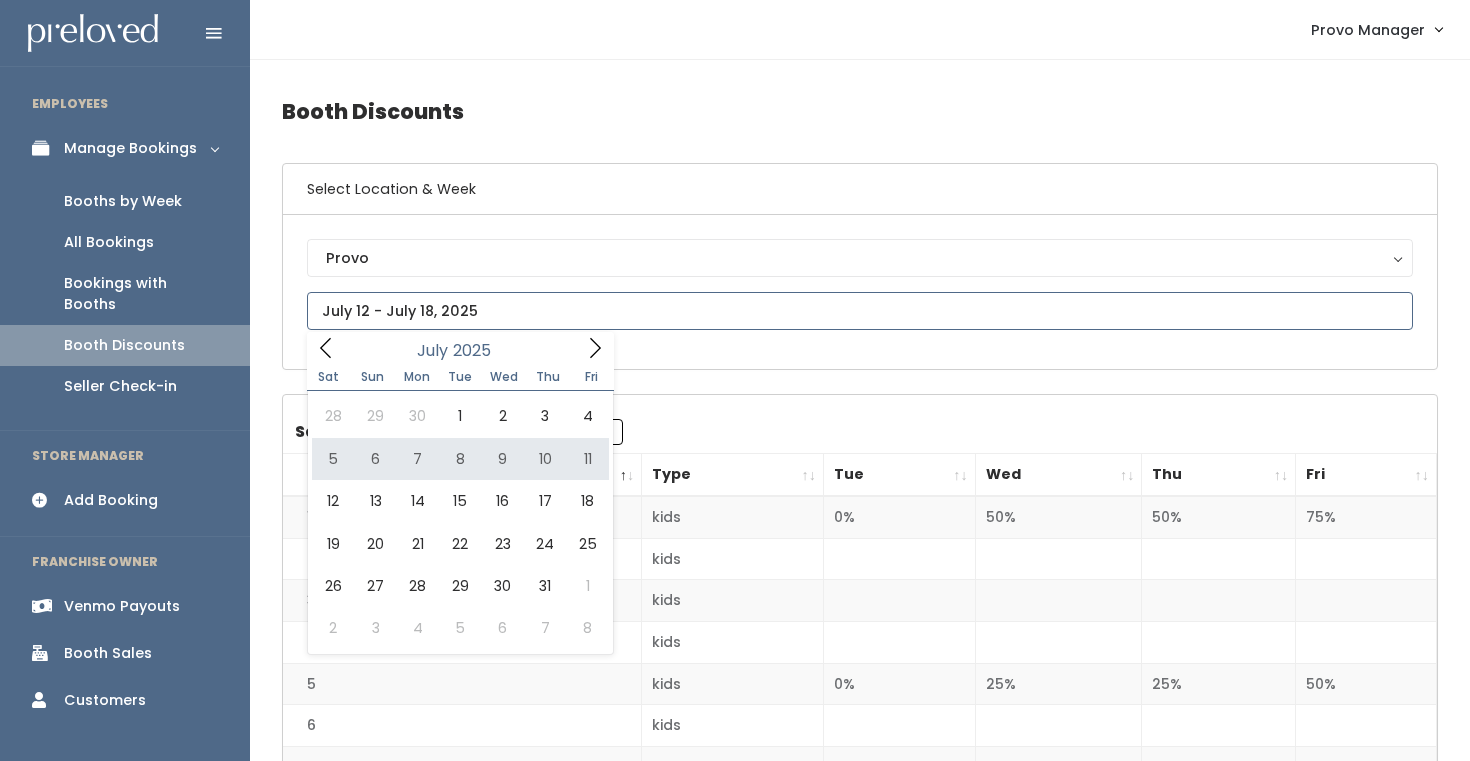 type on "[DATE] to [DATE]" 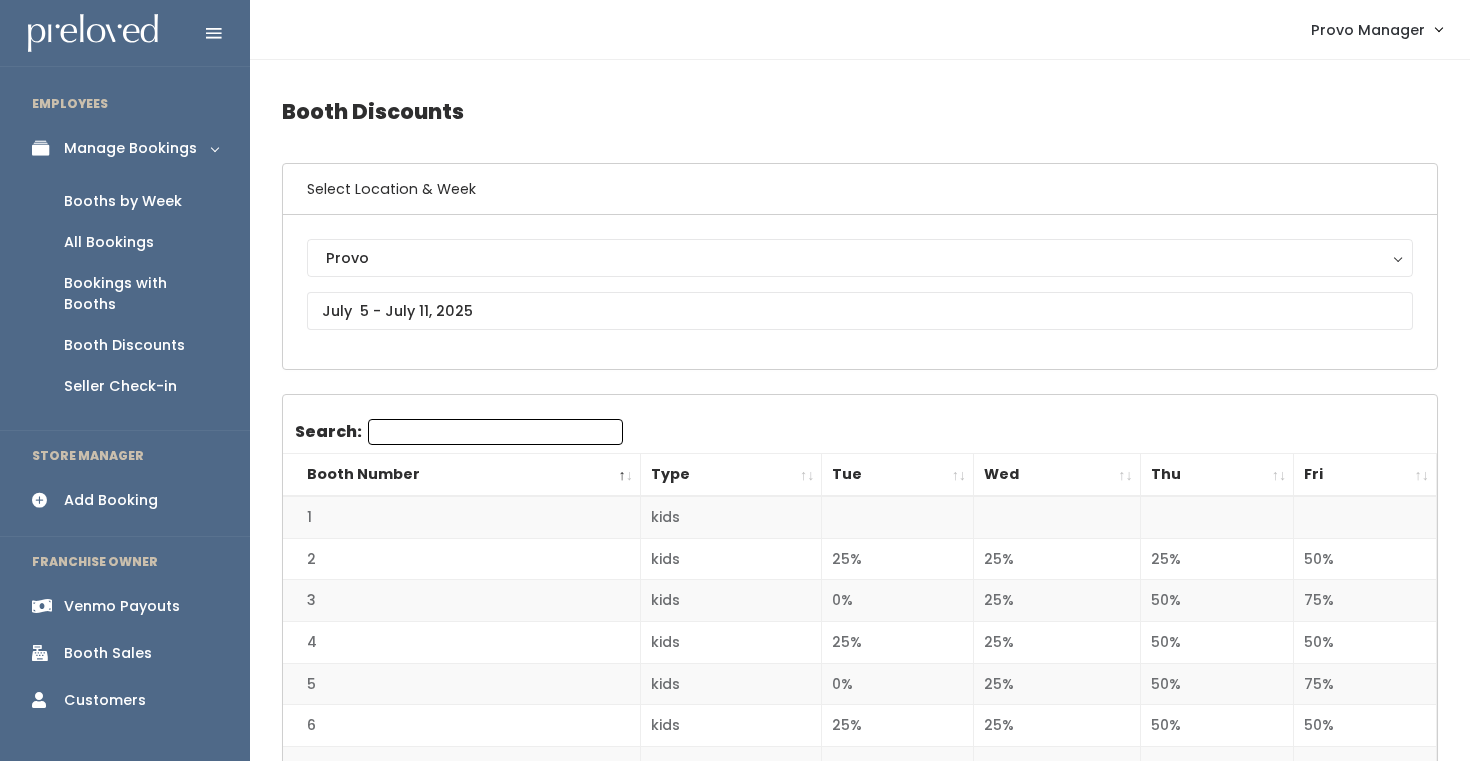 scroll, scrollTop: 0, scrollLeft: 0, axis: both 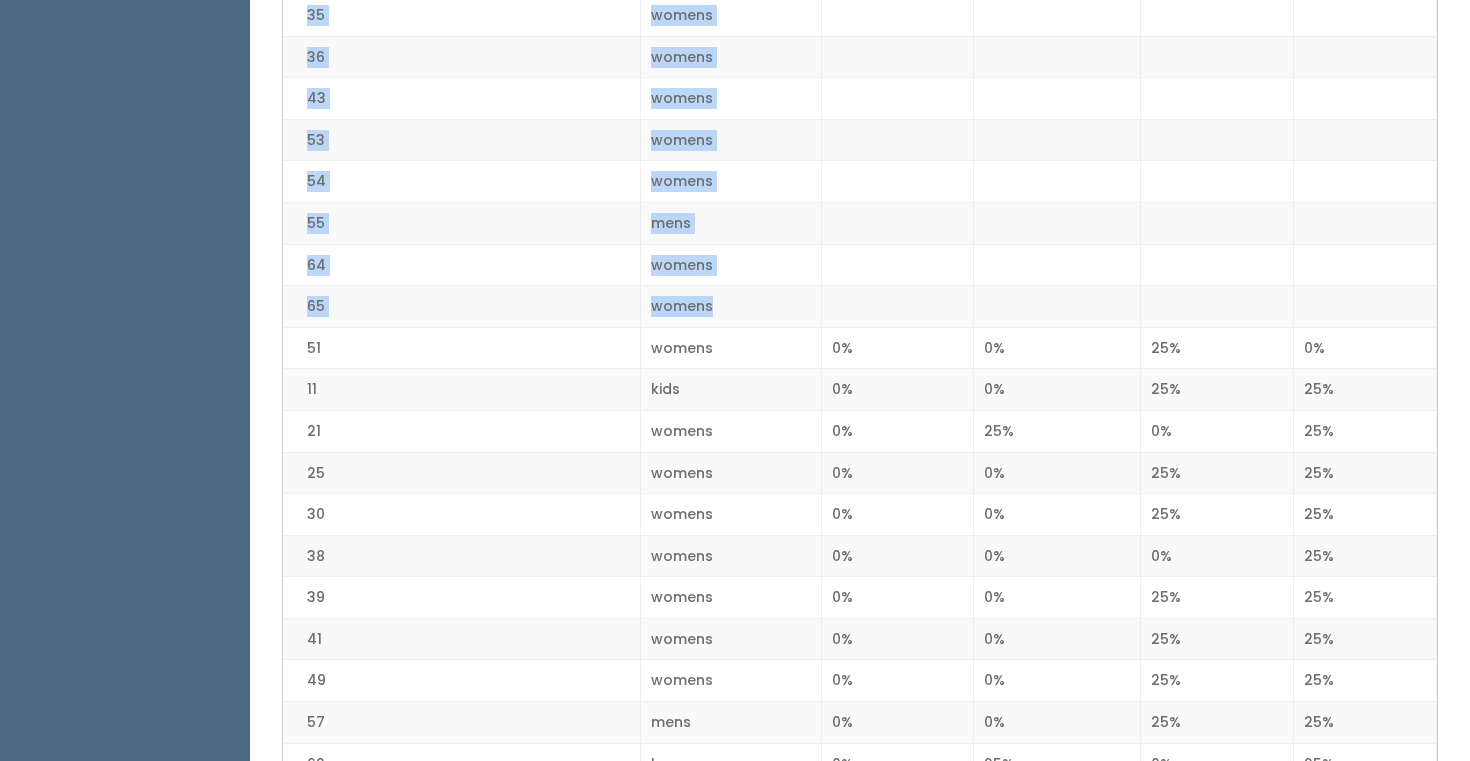 drag, startPoint x: 473, startPoint y: 501, endPoint x: 871, endPoint y: 314, distance: 439.74197 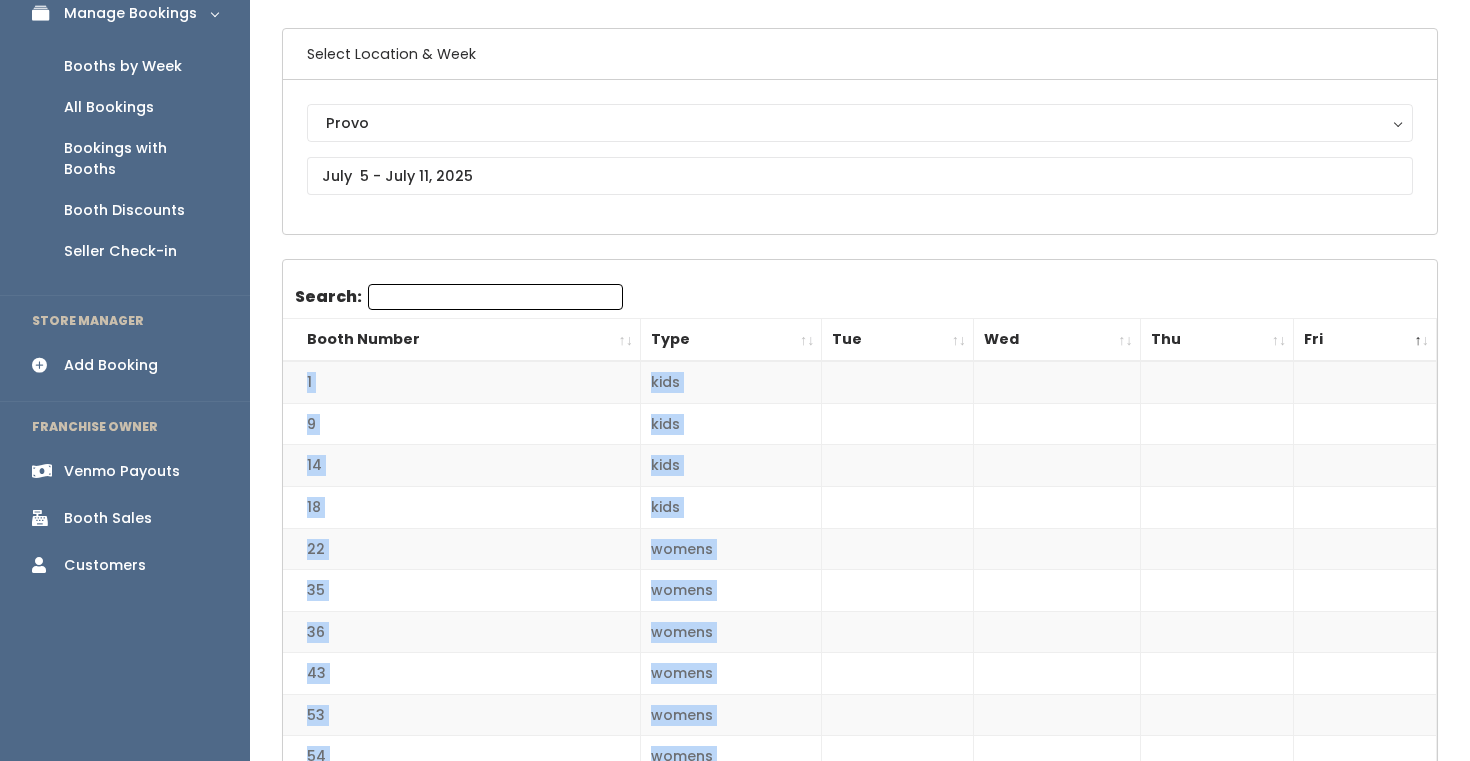scroll, scrollTop: 0, scrollLeft: 0, axis: both 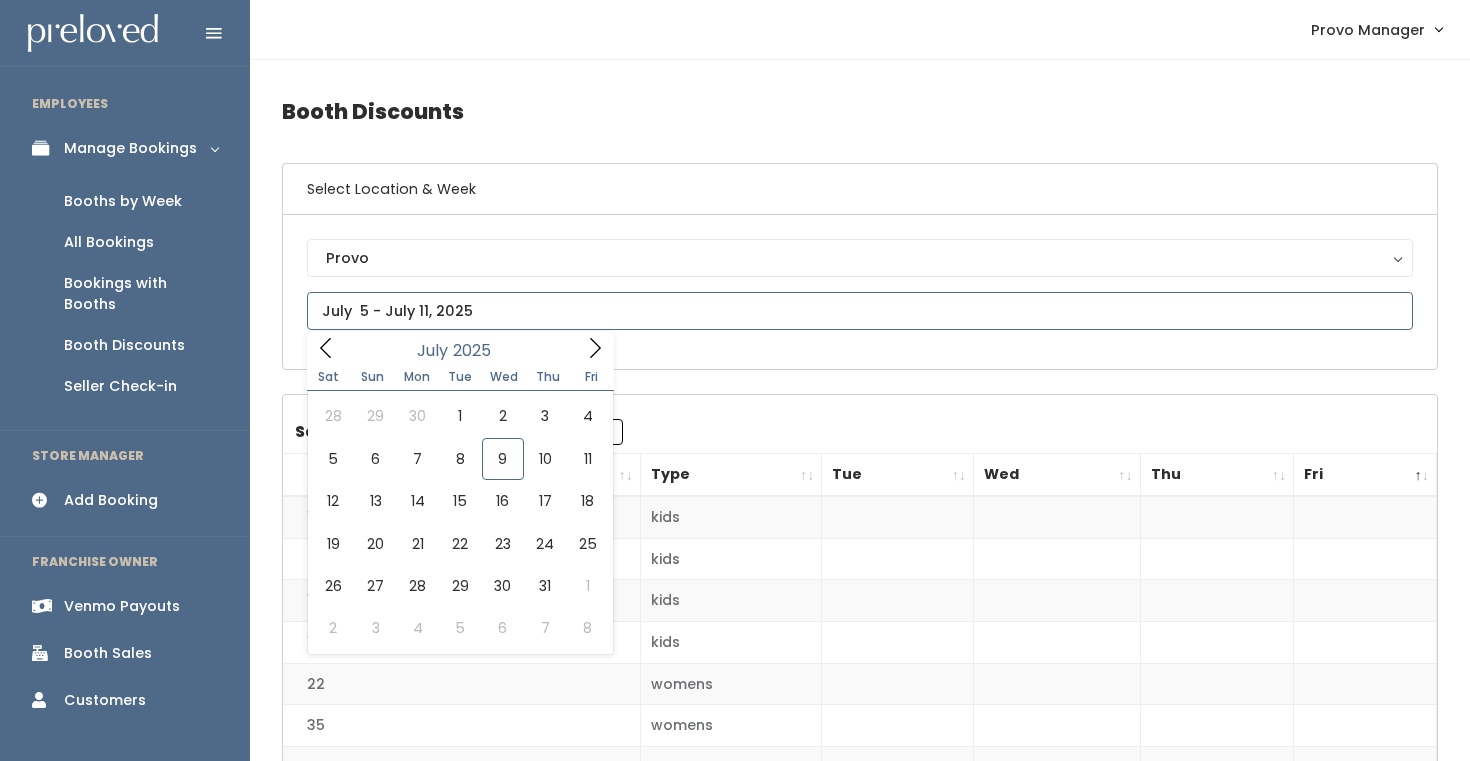 click at bounding box center [860, 311] 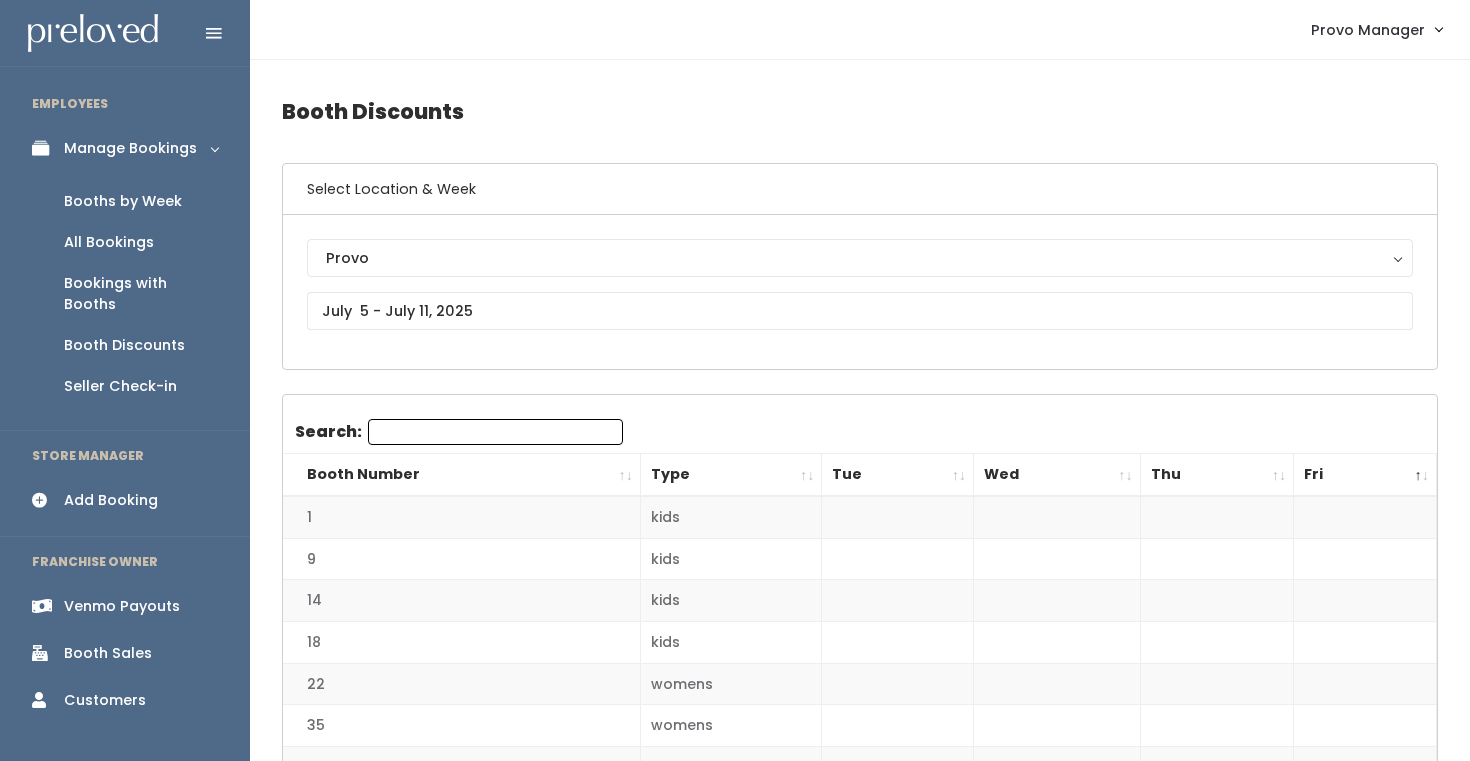 click on "Booths by Week" at bounding box center (123, 201) 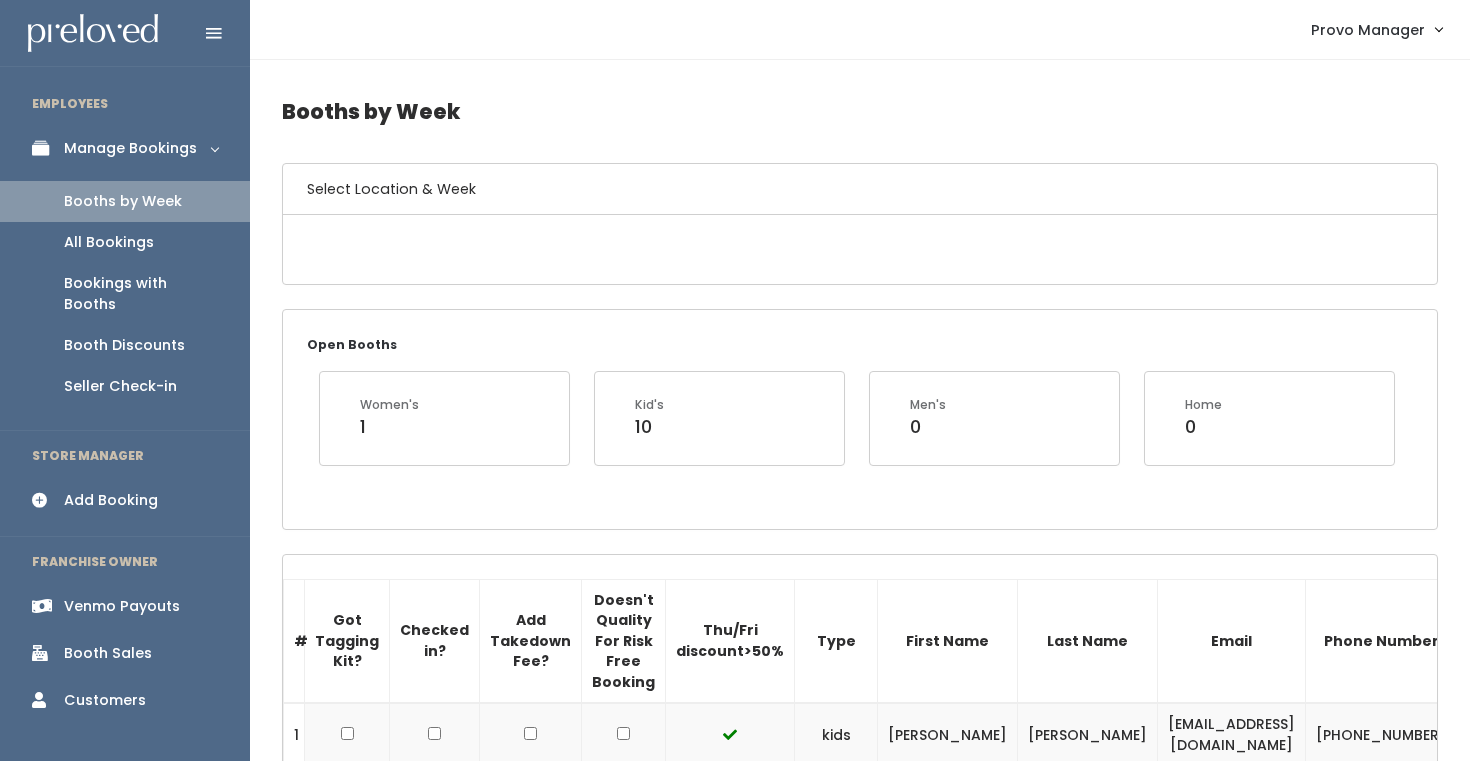 scroll, scrollTop: 0, scrollLeft: 0, axis: both 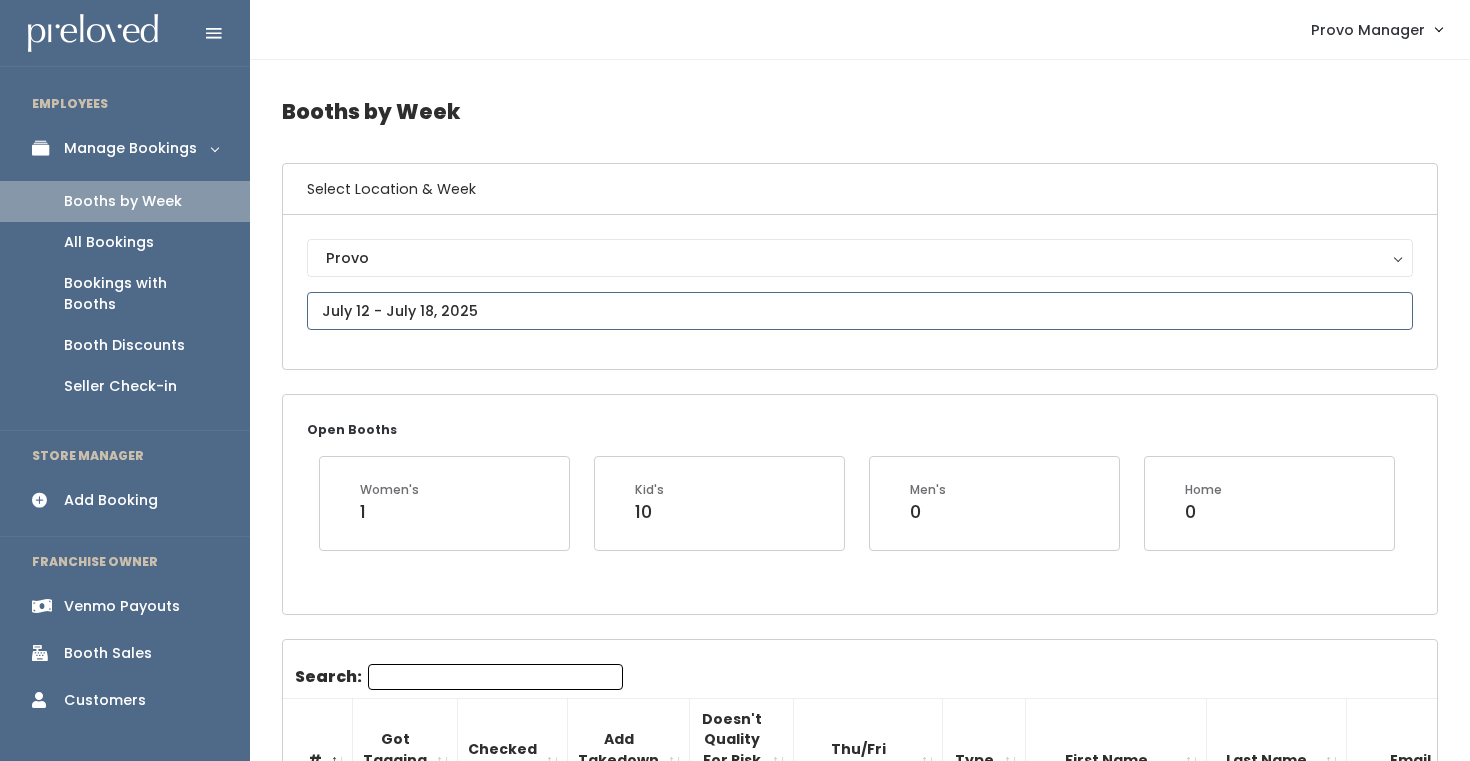 click at bounding box center [860, 311] 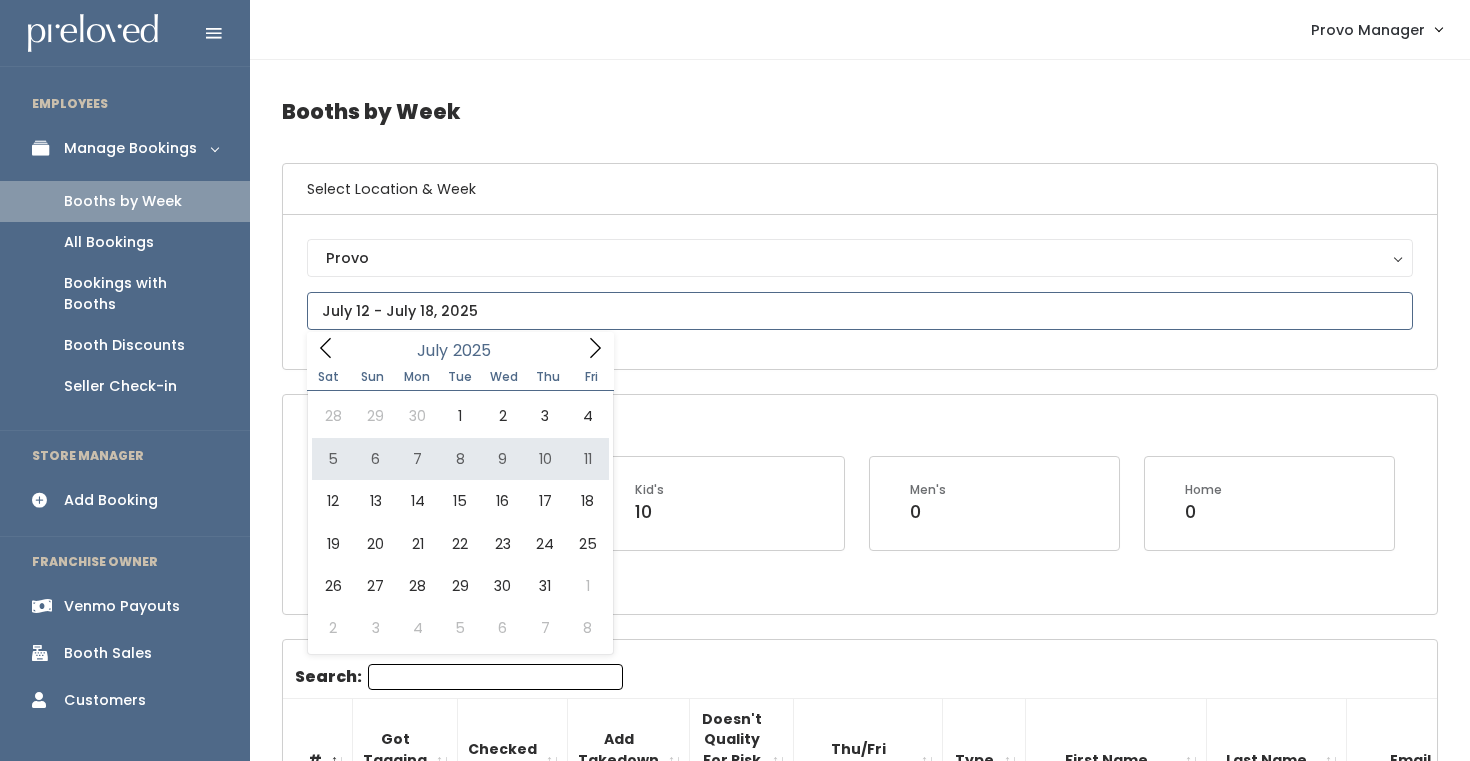 type on "July 5 to July 11" 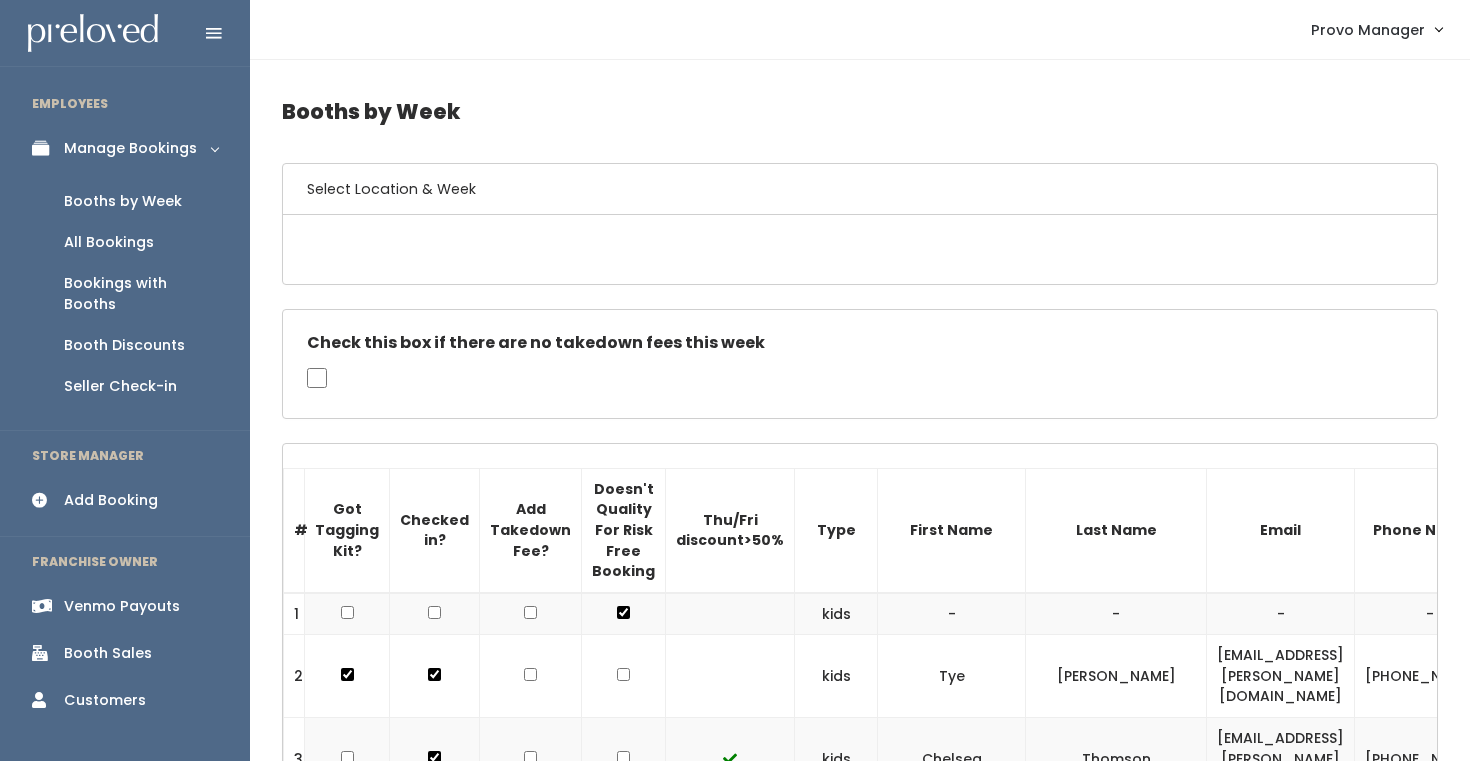 scroll, scrollTop: 0, scrollLeft: 0, axis: both 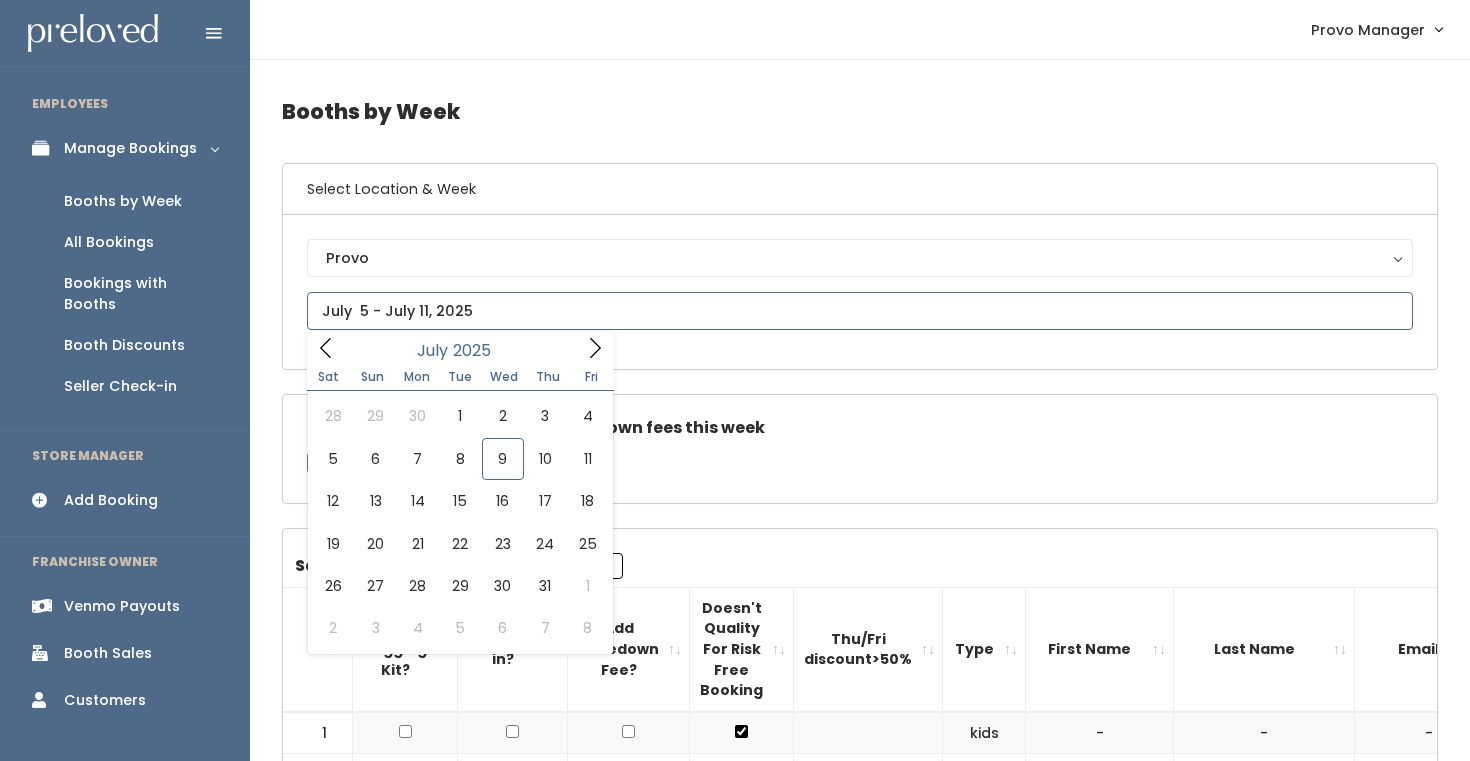 click at bounding box center (860, 311) 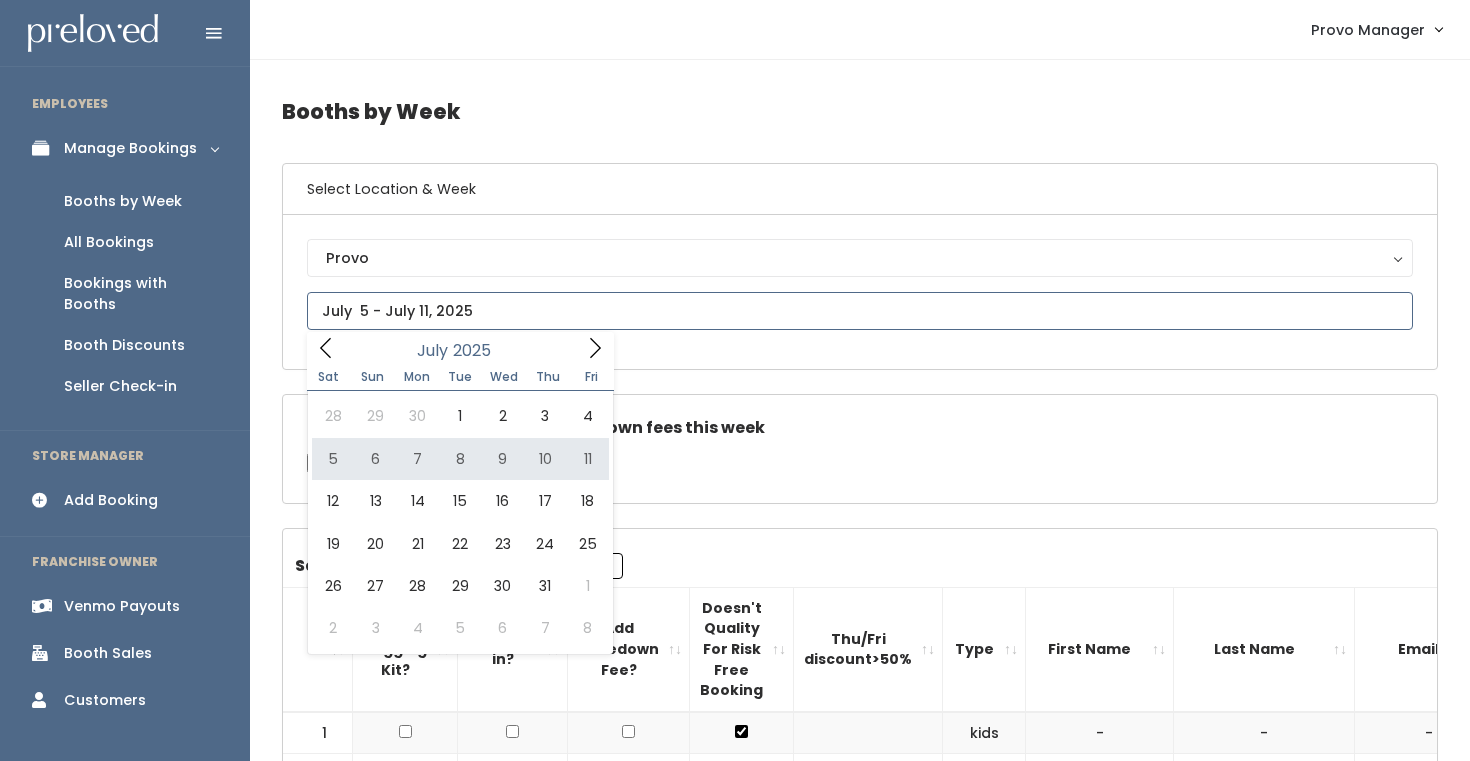 type on "[DATE] to [DATE]" 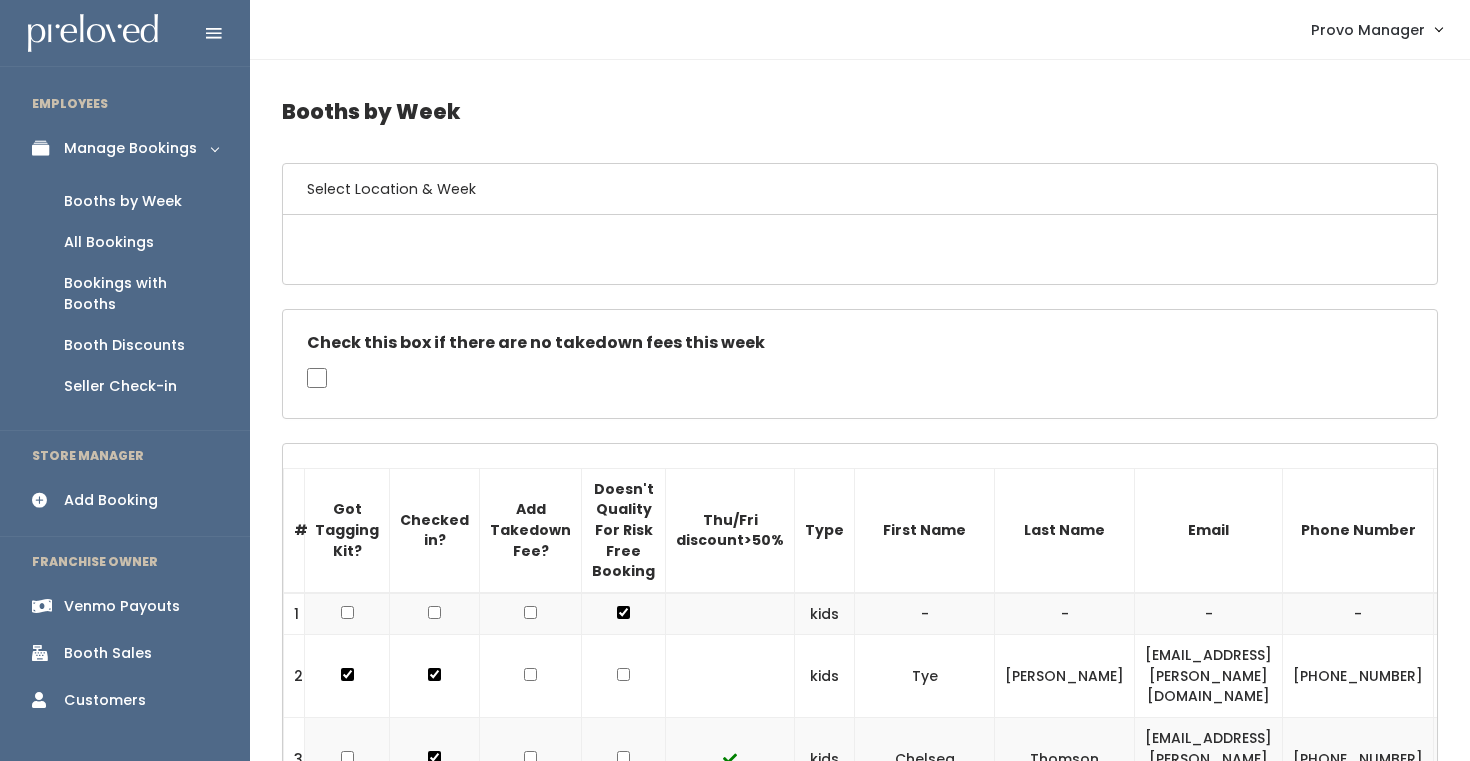 scroll, scrollTop: 0, scrollLeft: 0, axis: both 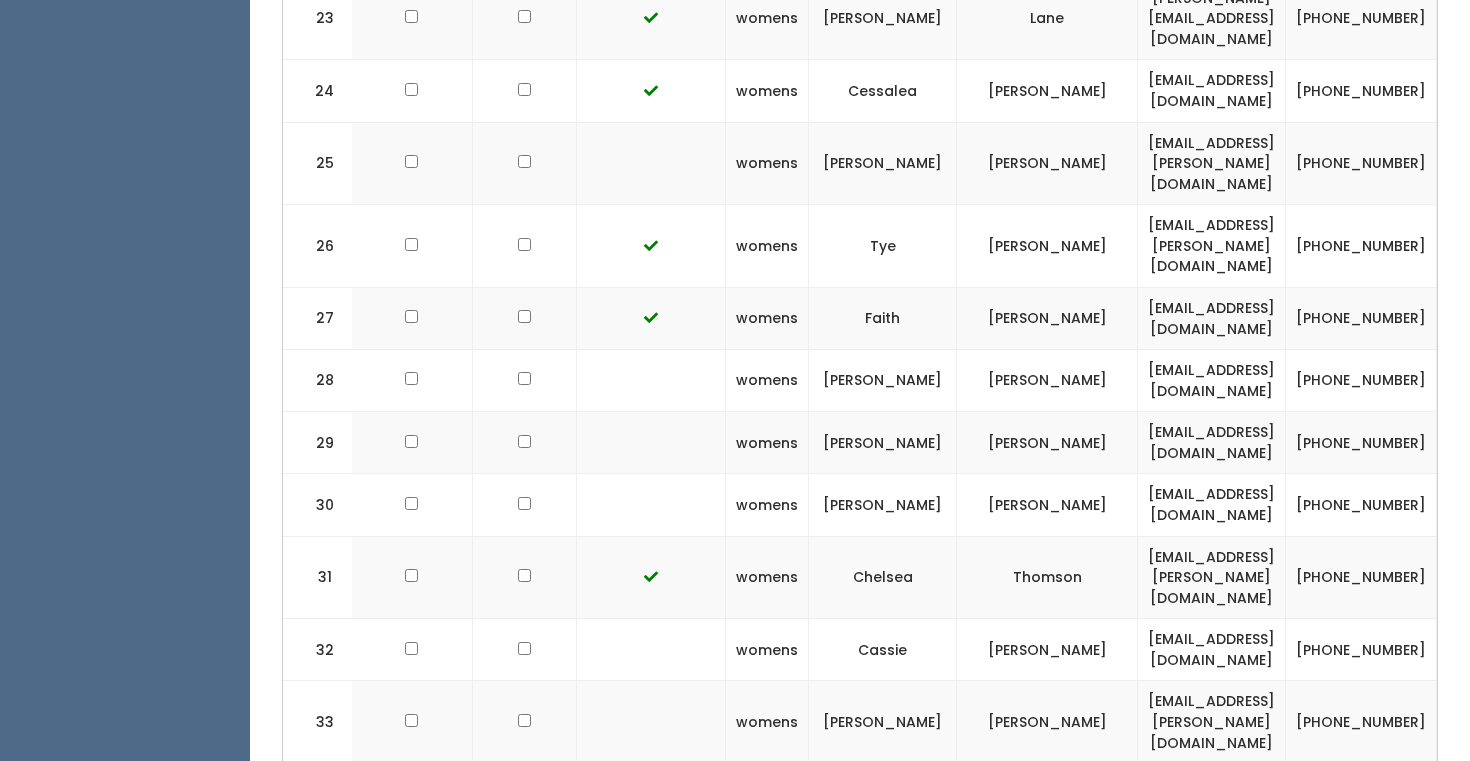 drag, startPoint x: 1369, startPoint y: 693, endPoint x: 1159, endPoint y: 693, distance: 210 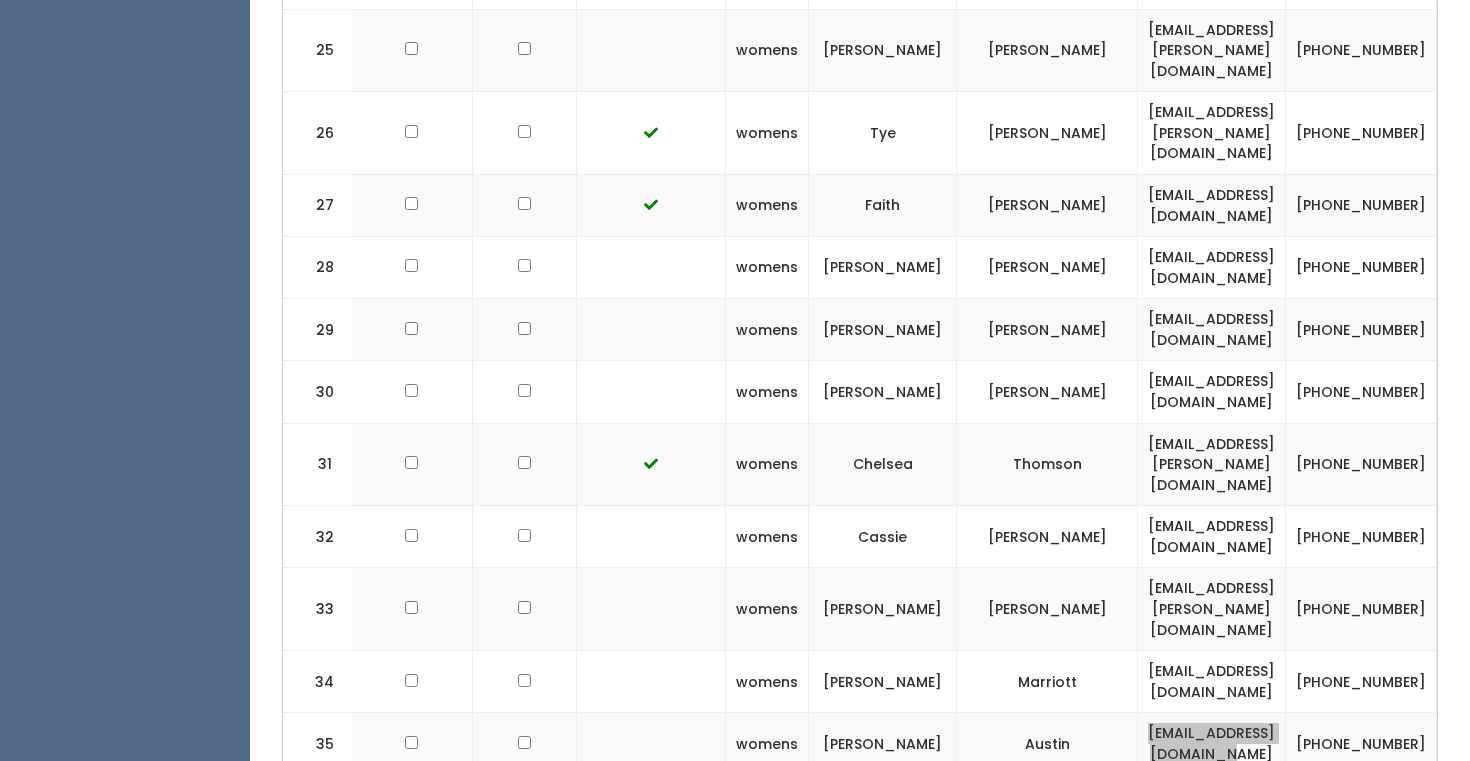 scroll, scrollTop: 2198, scrollLeft: 0, axis: vertical 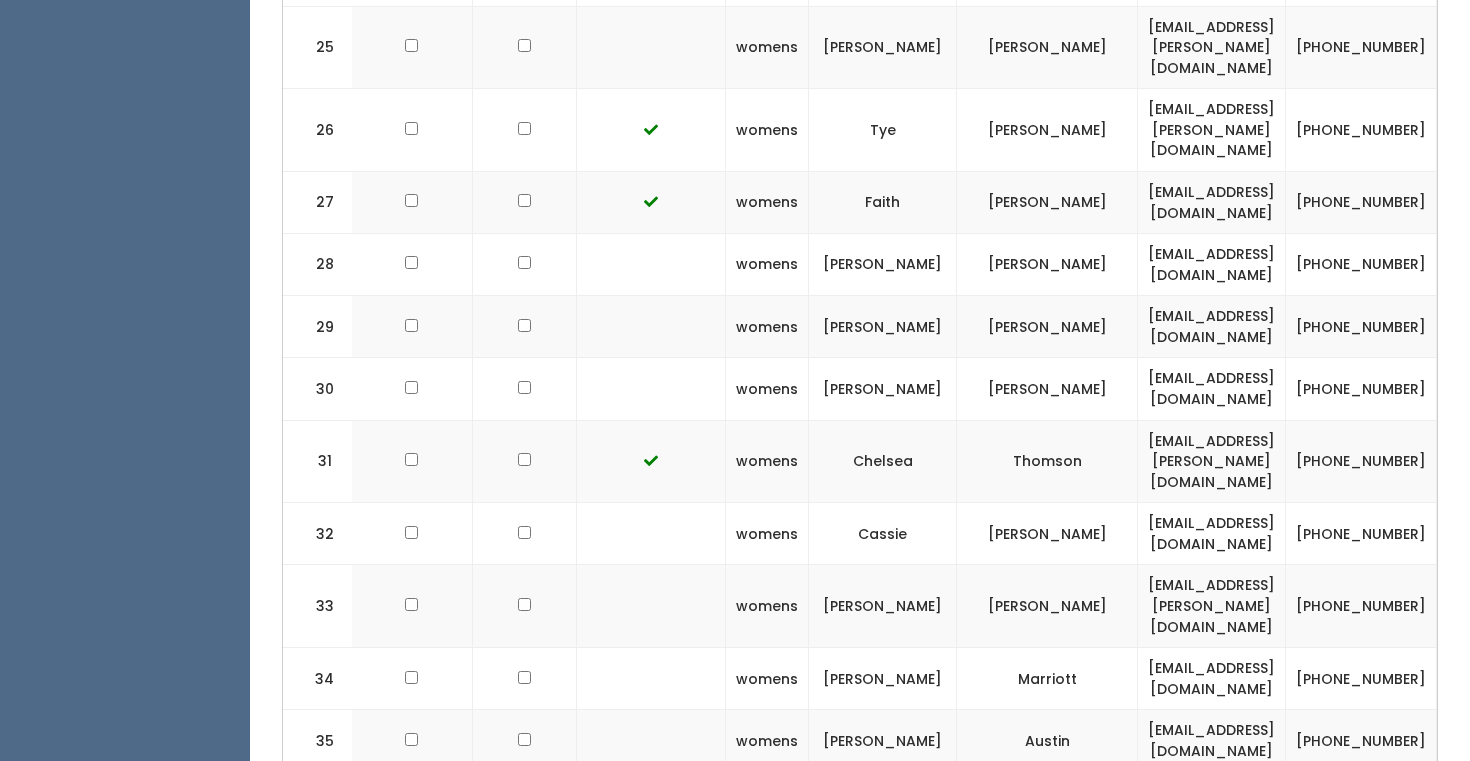 drag, startPoint x: 1367, startPoint y: 640, endPoint x: 1153, endPoint y: 644, distance: 214.03738 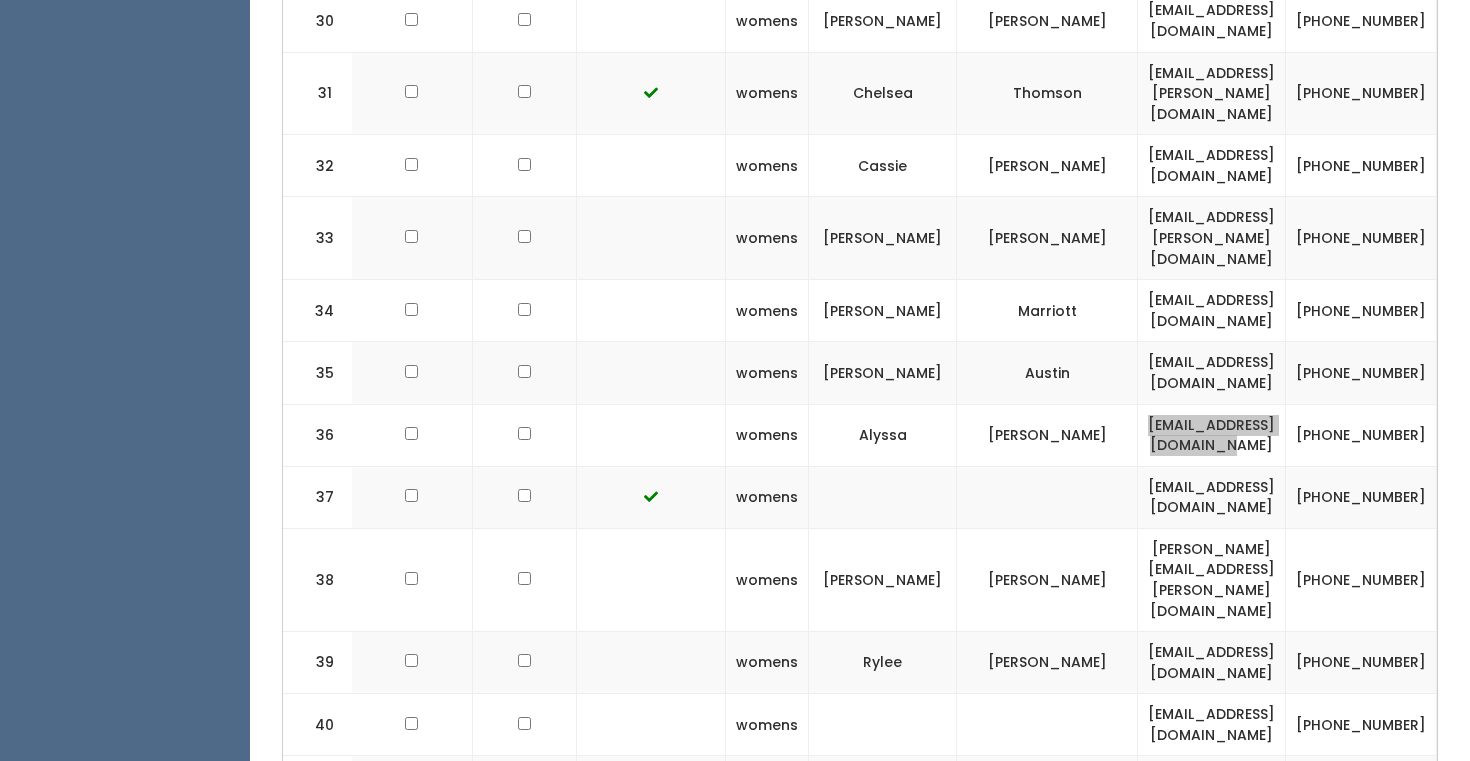 scroll, scrollTop: 2574, scrollLeft: 0, axis: vertical 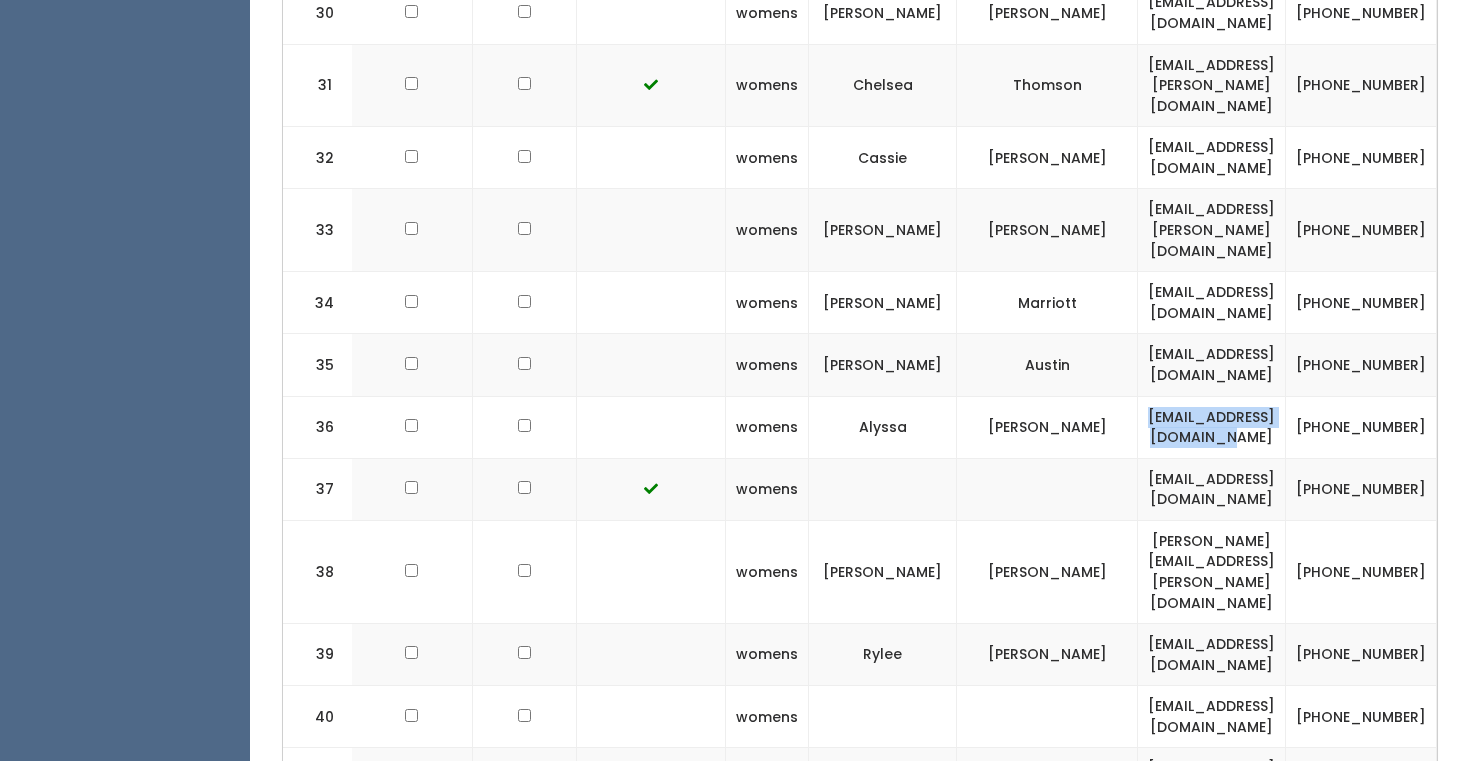 click on "natercia.ribeiro.nuez@gmail.com" at bounding box center (1212, 934) 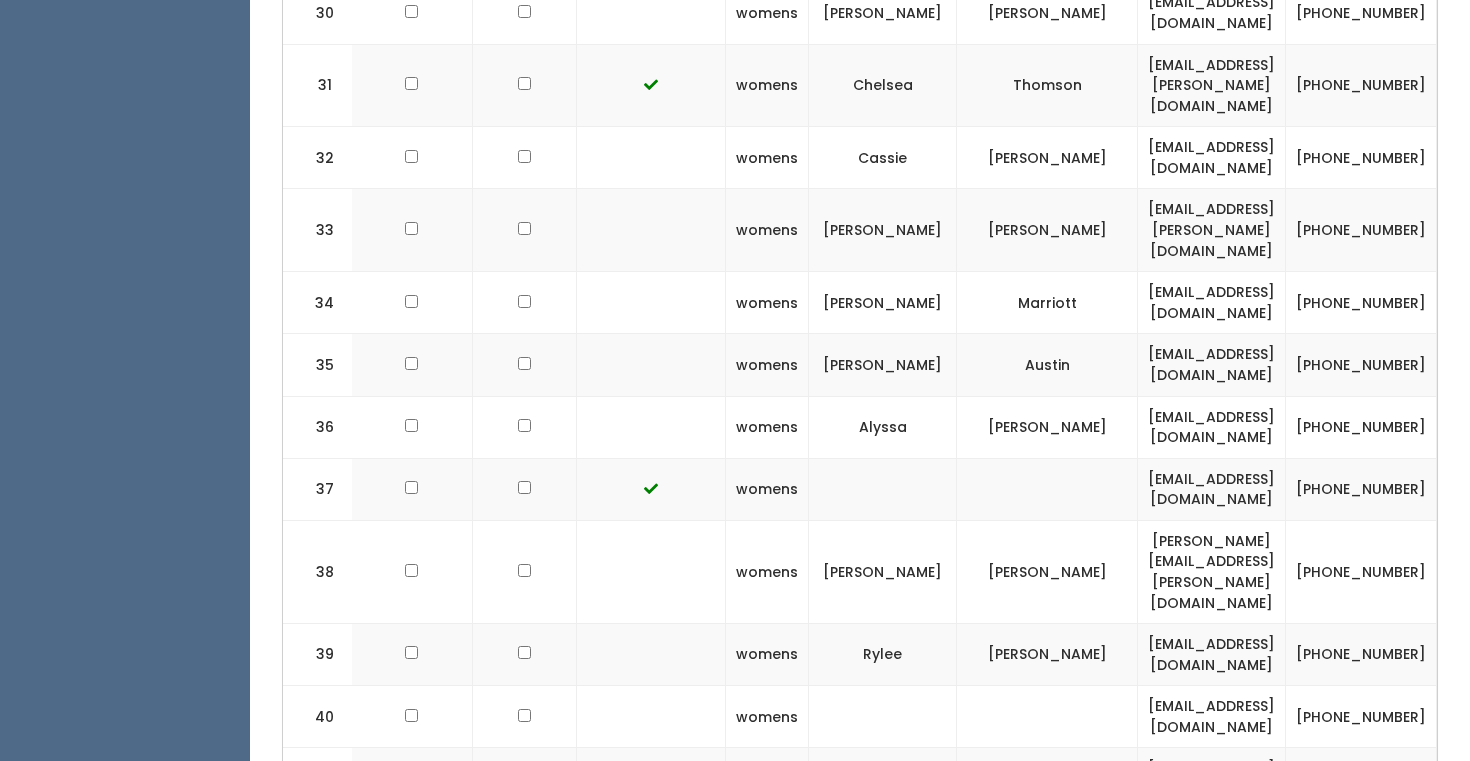 drag, startPoint x: 1369, startPoint y: 703, endPoint x: 1141, endPoint y: 700, distance: 228.01973 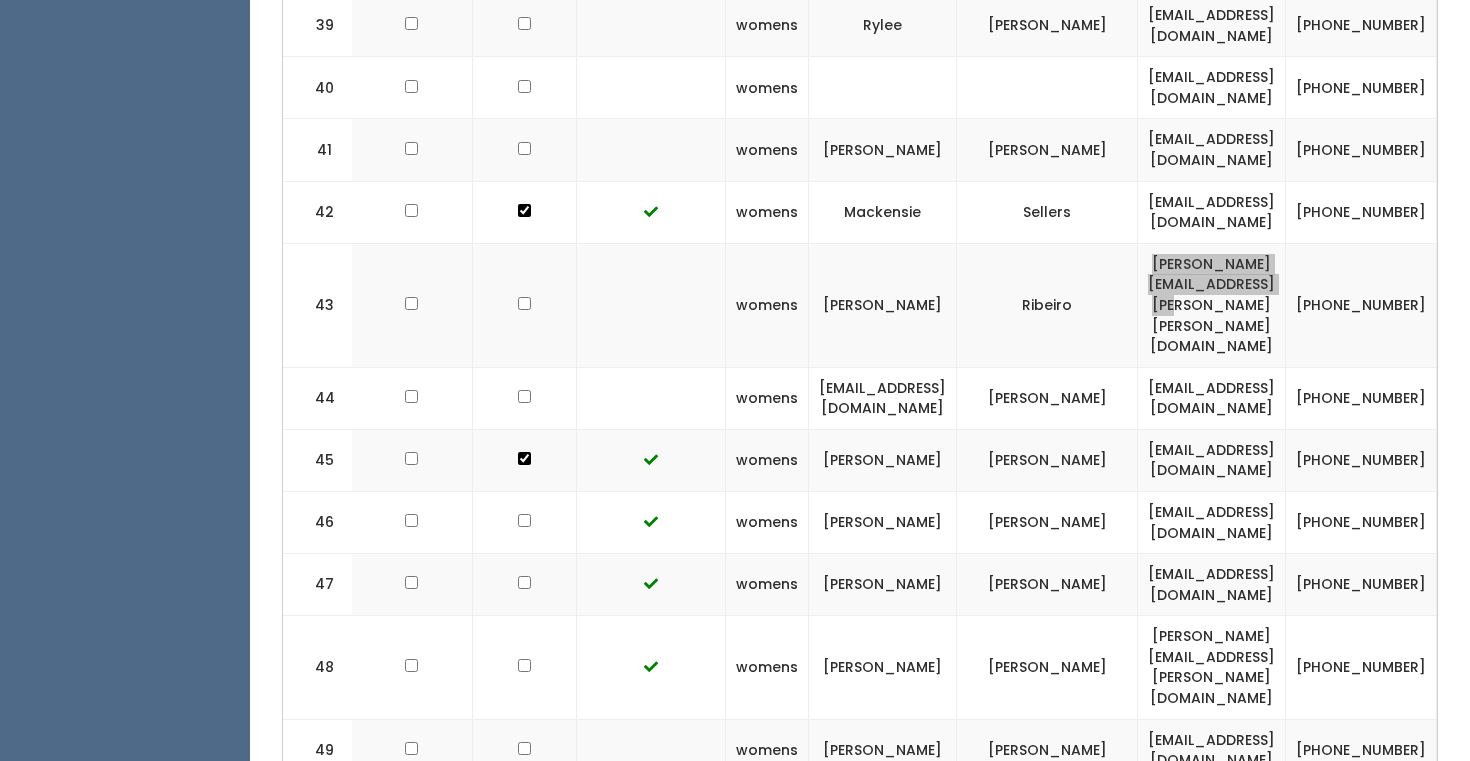 scroll, scrollTop: 3211, scrollLeft: 0, axis: vertical 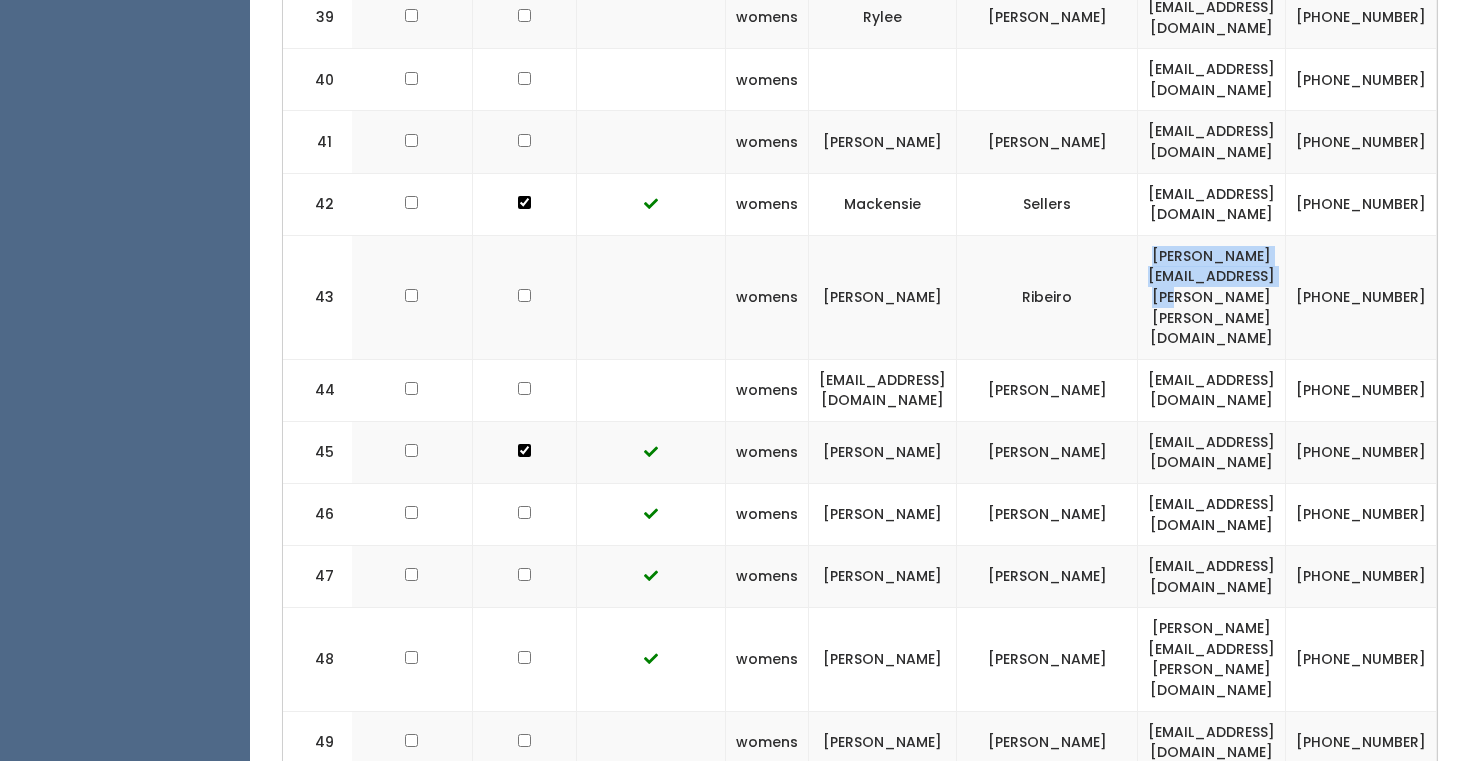 click on "haileymckell1818@gmail.com" at bounding box center (1212, 991) 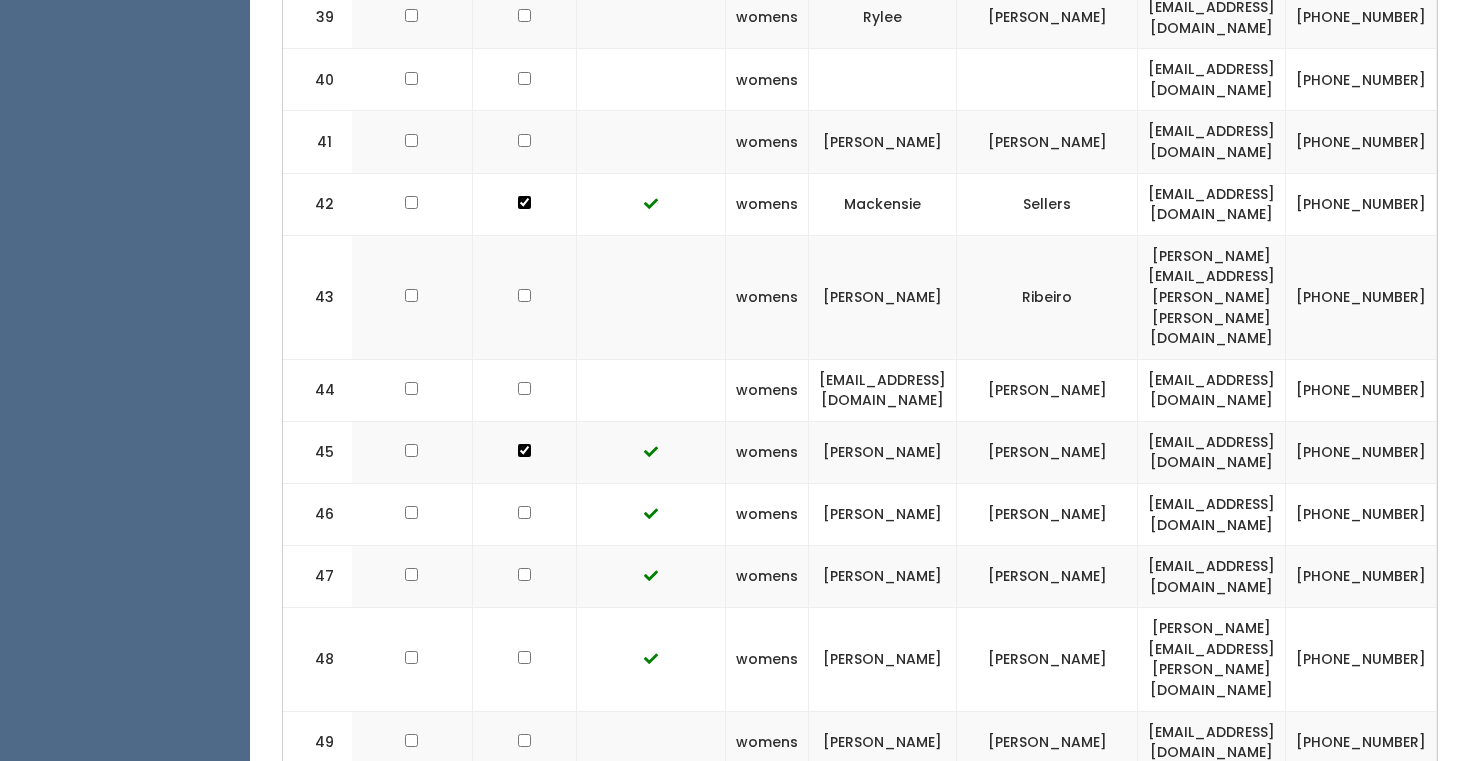 drag, startPoint x: 1371, startPoint y: 685, endPoint x: 1152, endPoint y: 688, distance: 219.02055 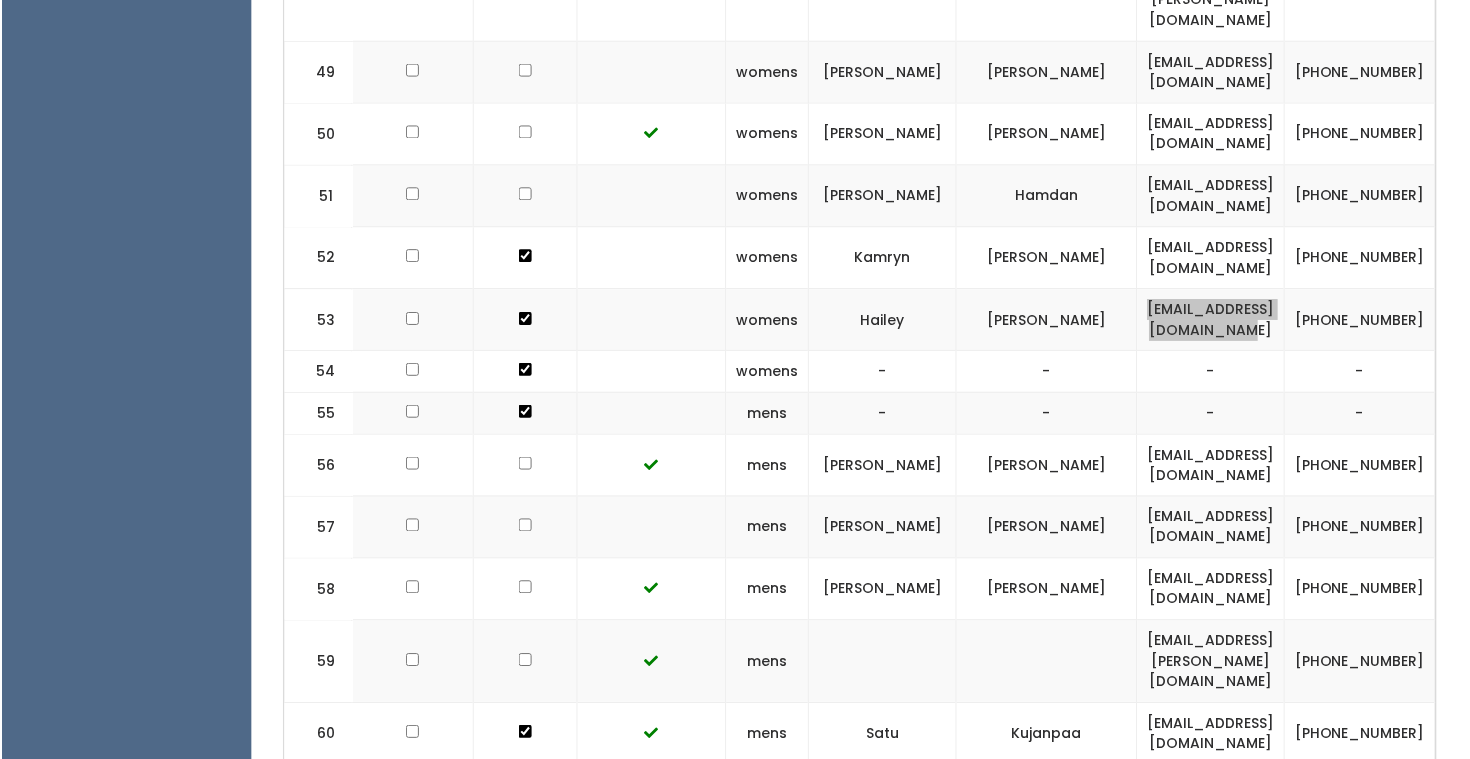 scroll, scrollTop: 3893, scrollLeft: 0, axis: vertical 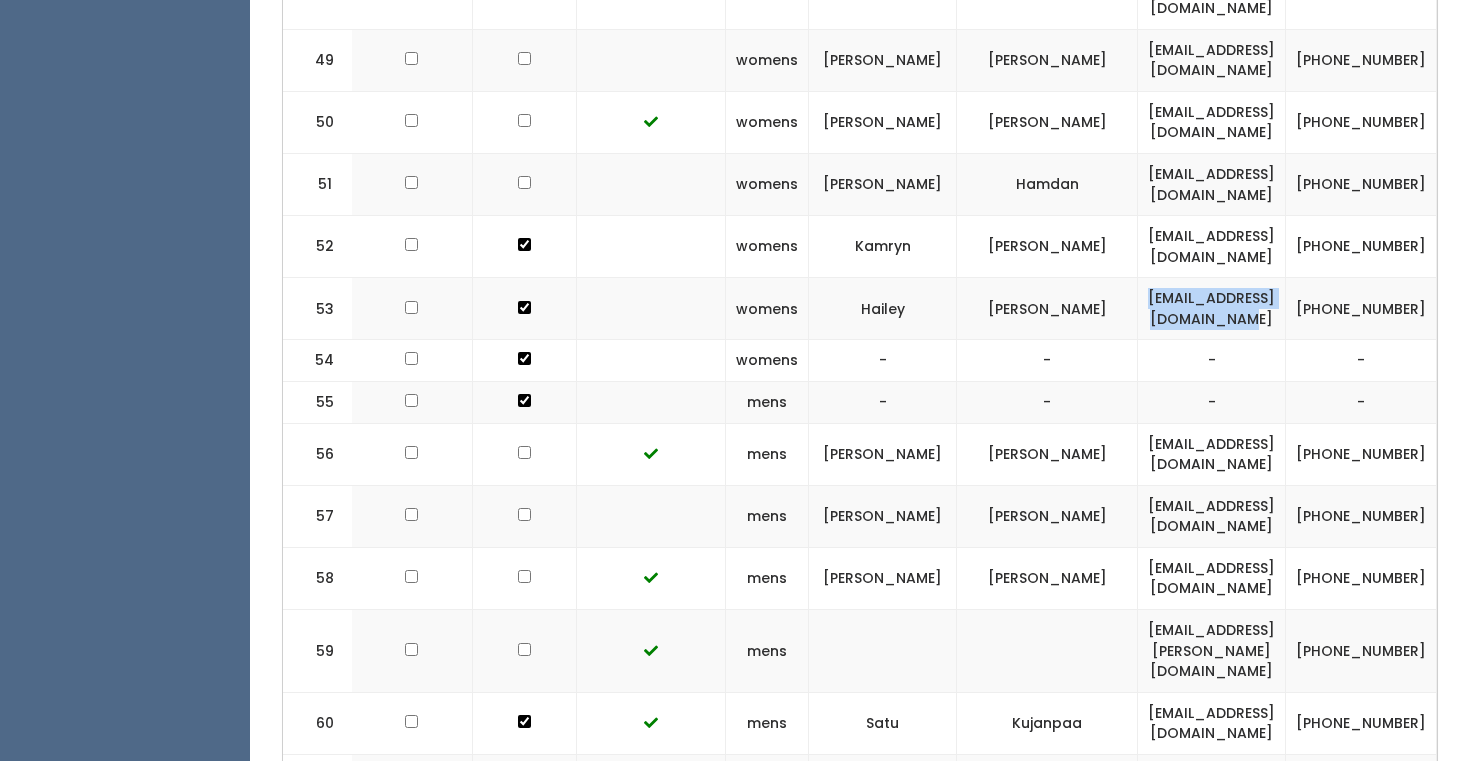click on "giobritmasciotti17@gmail.com" at bounding box center [1212, 972] 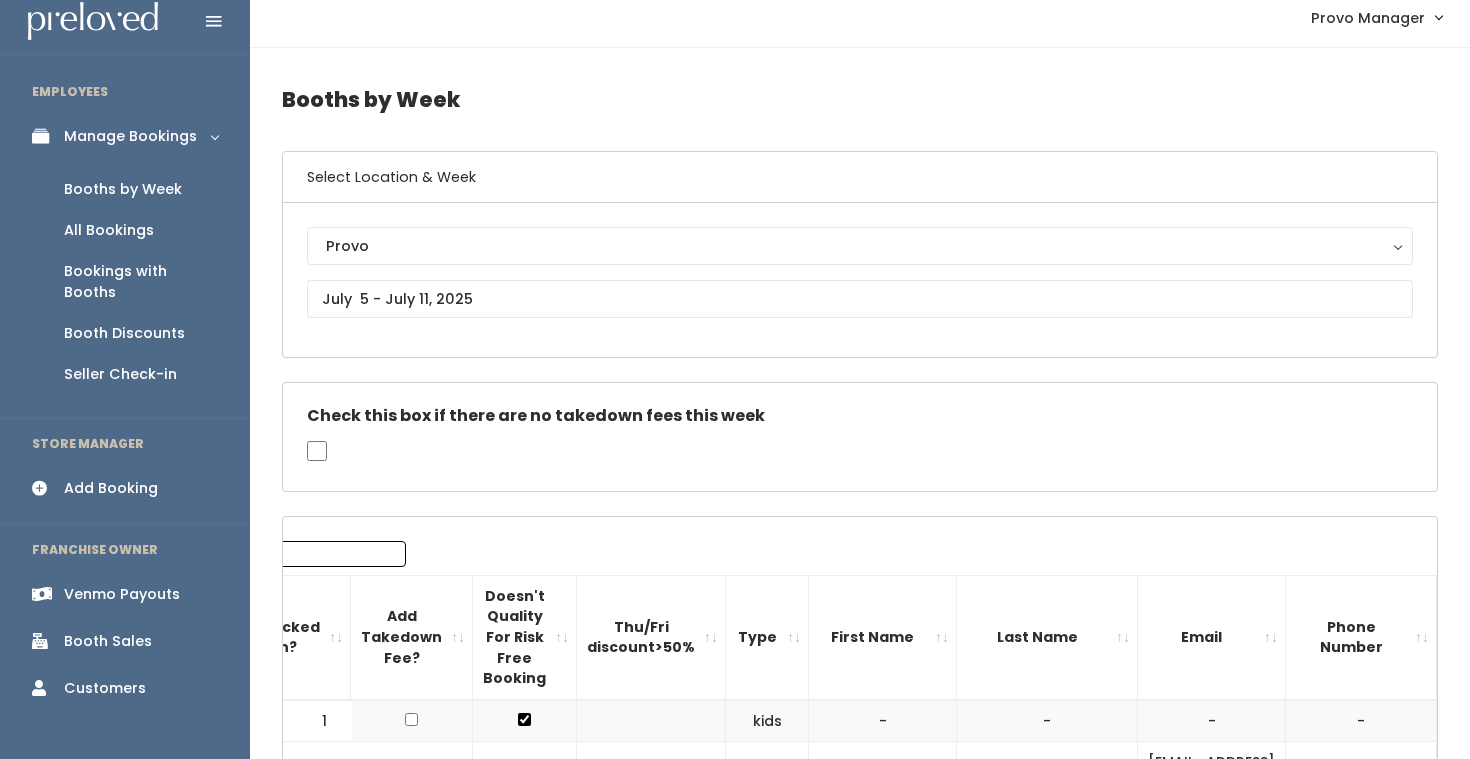 scroll, scrollTop: 0, scrollLeft: 0, axis: both 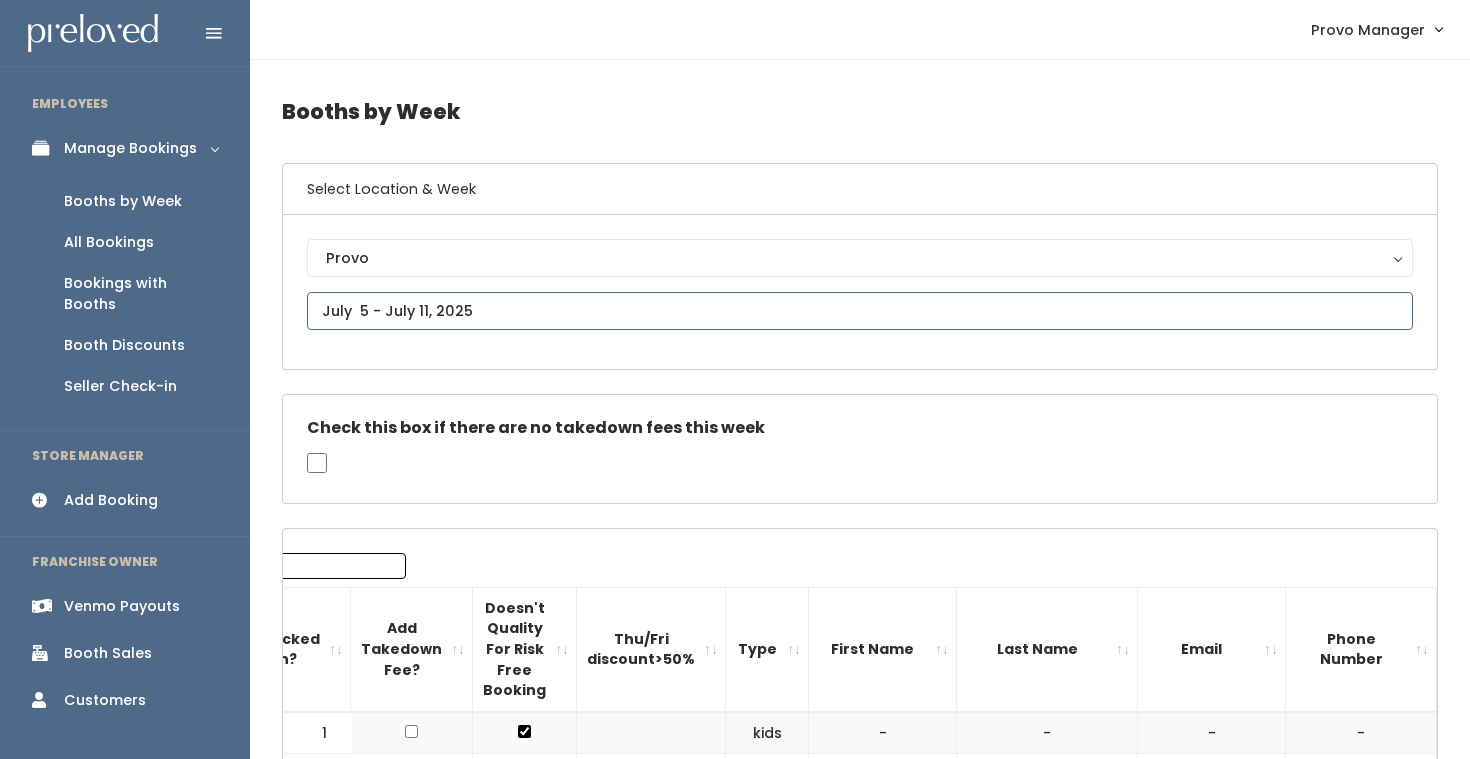 click at bounding box center [860, 311] 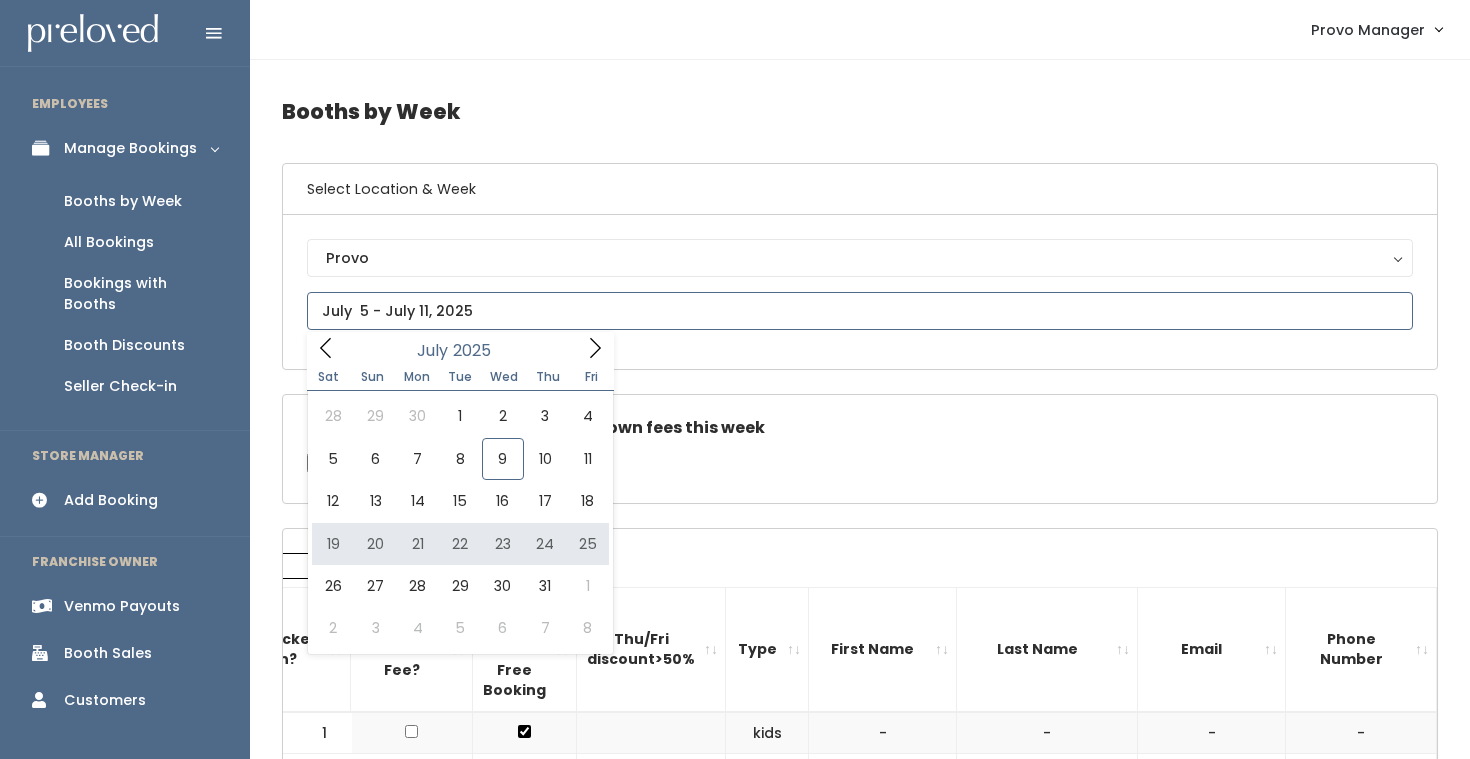 type on "July 19 to July 25" 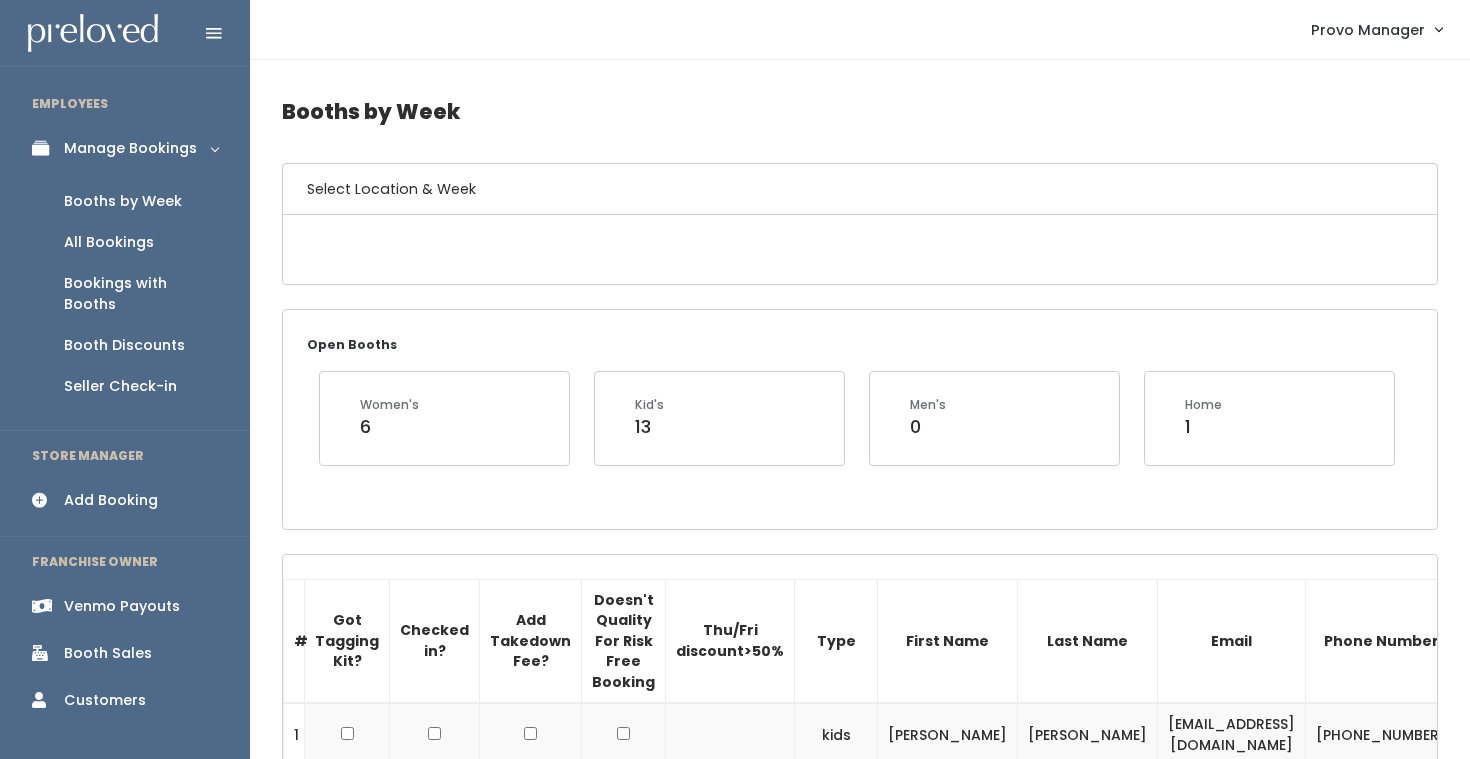 scroll, scrollTop: 0, scrollLeft: 0, axis: both 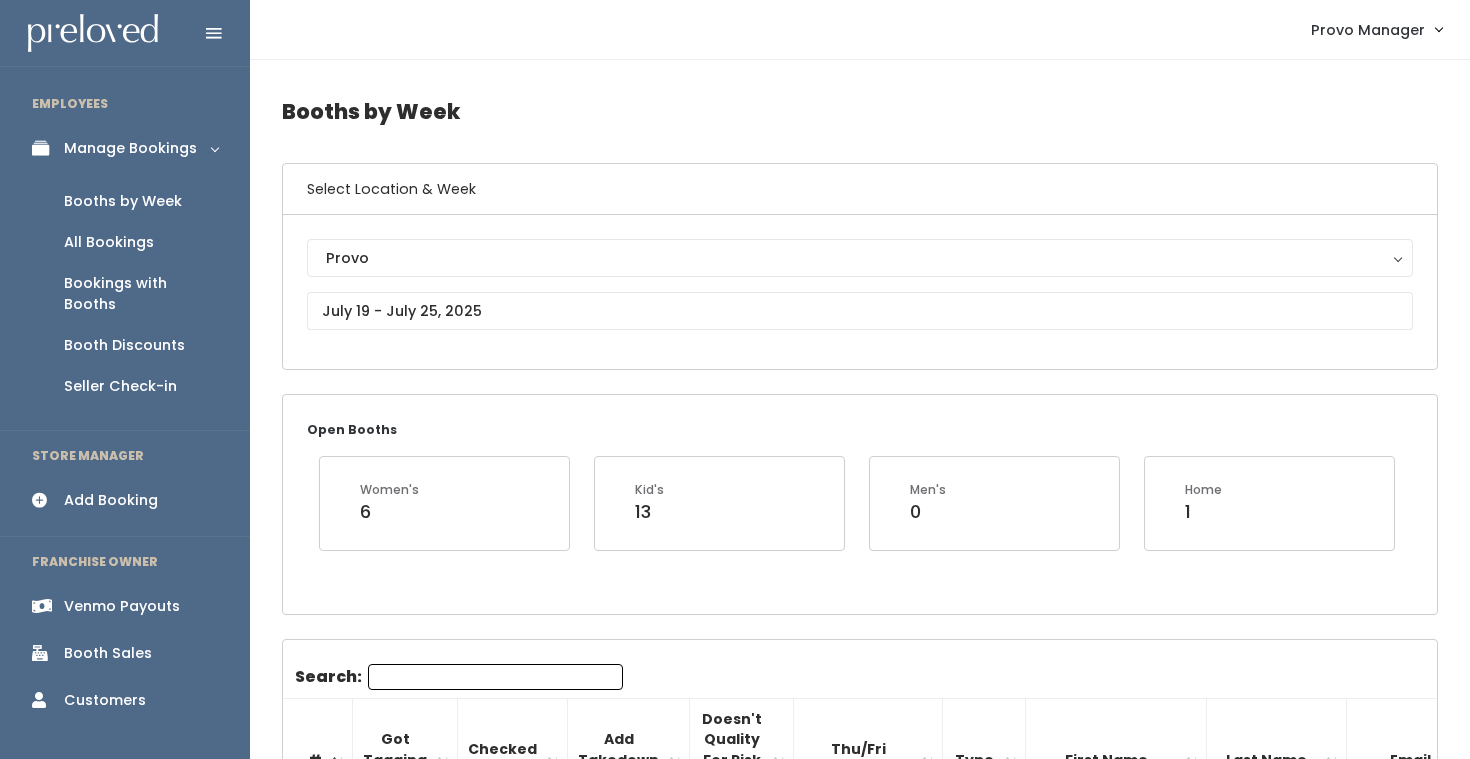 click on "Search:" at bounding box center [495, 677] 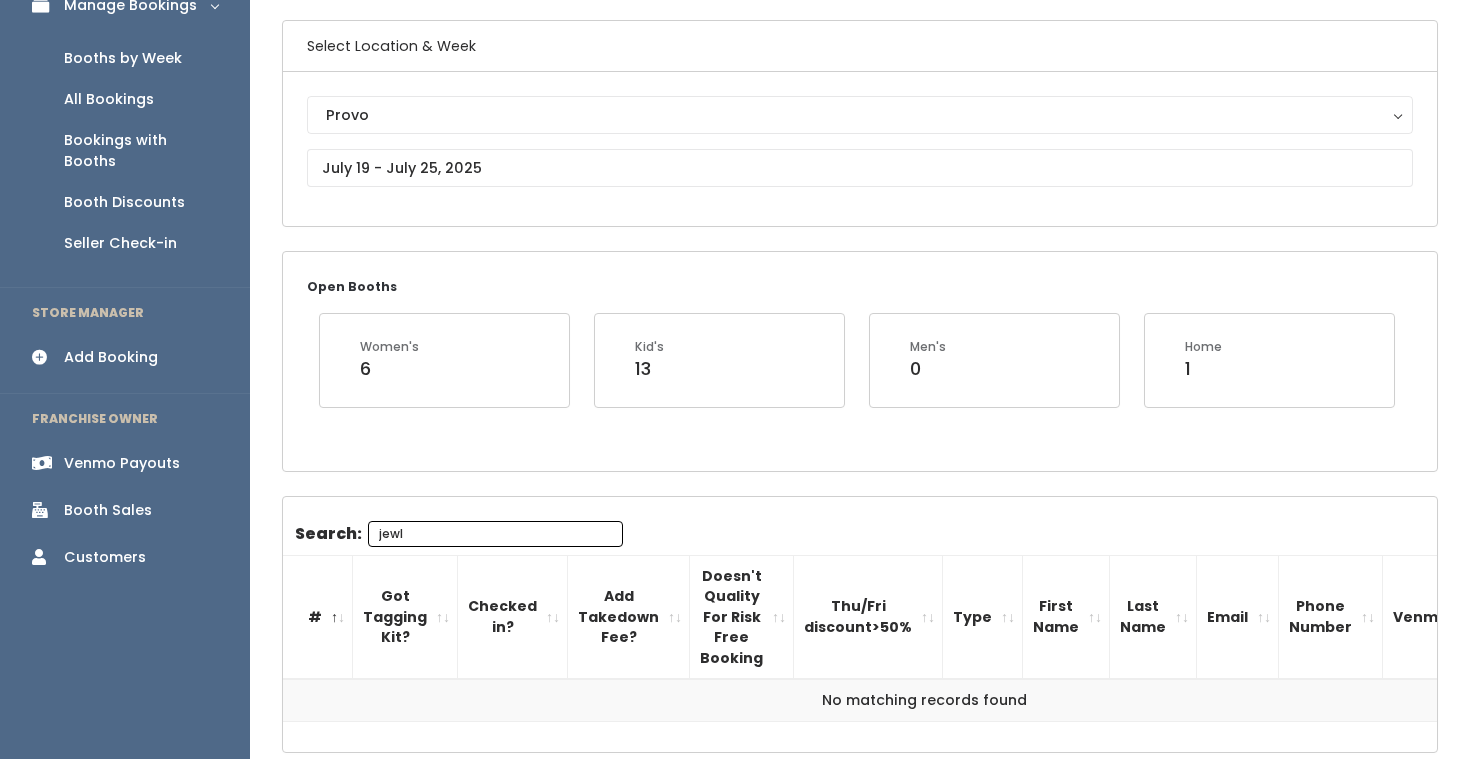 scroll, scrollTop: 256, scrollLeft: 0, axis: vertical 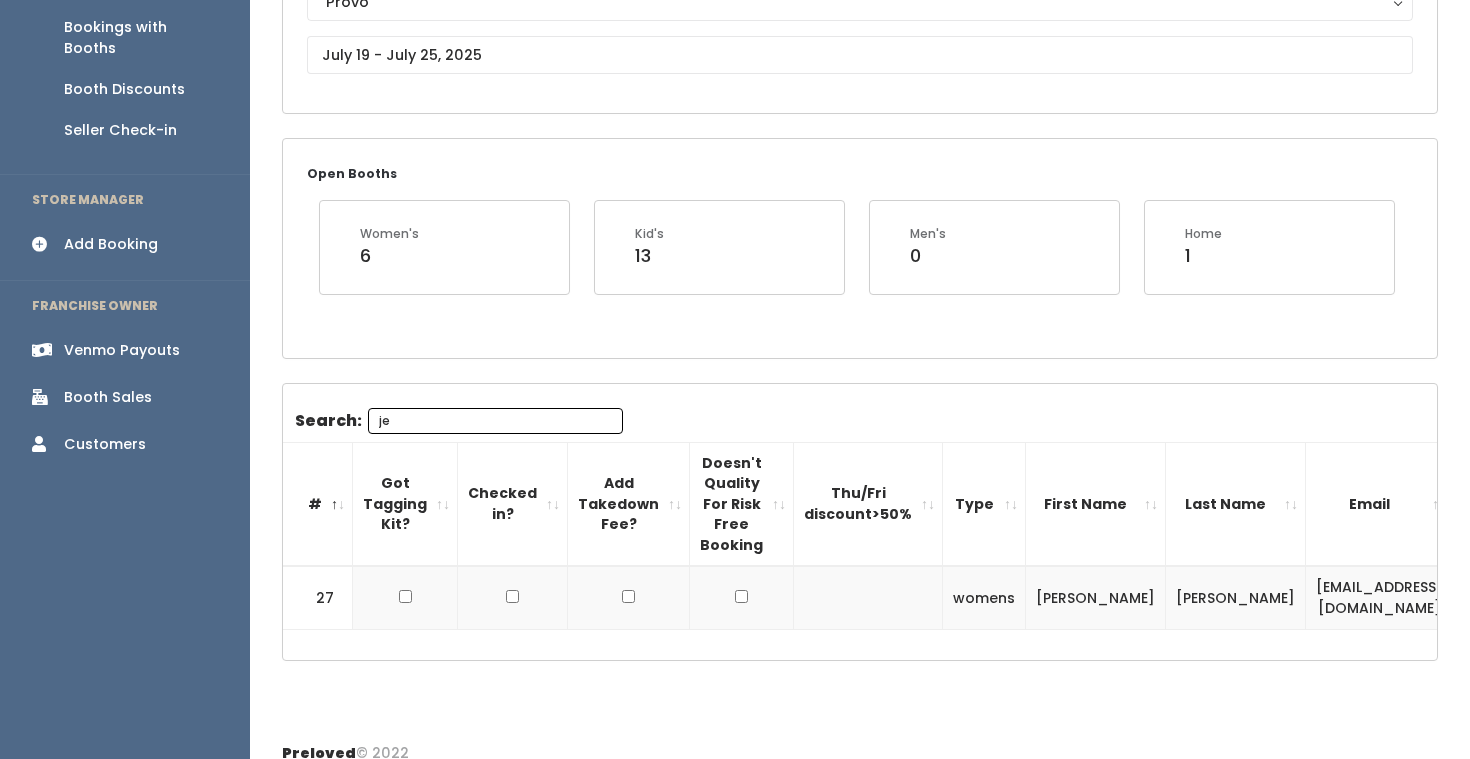type on "j" 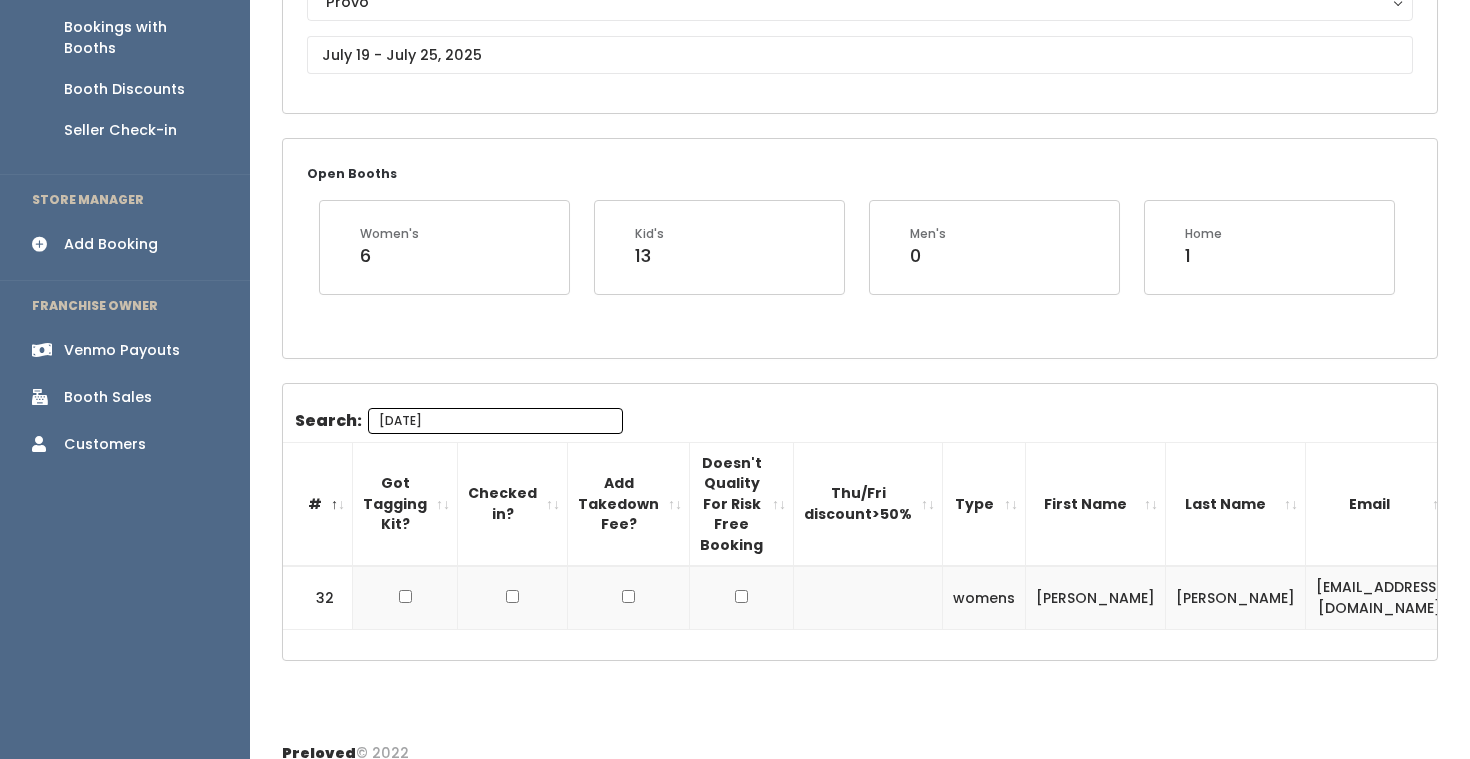 type on "jul" 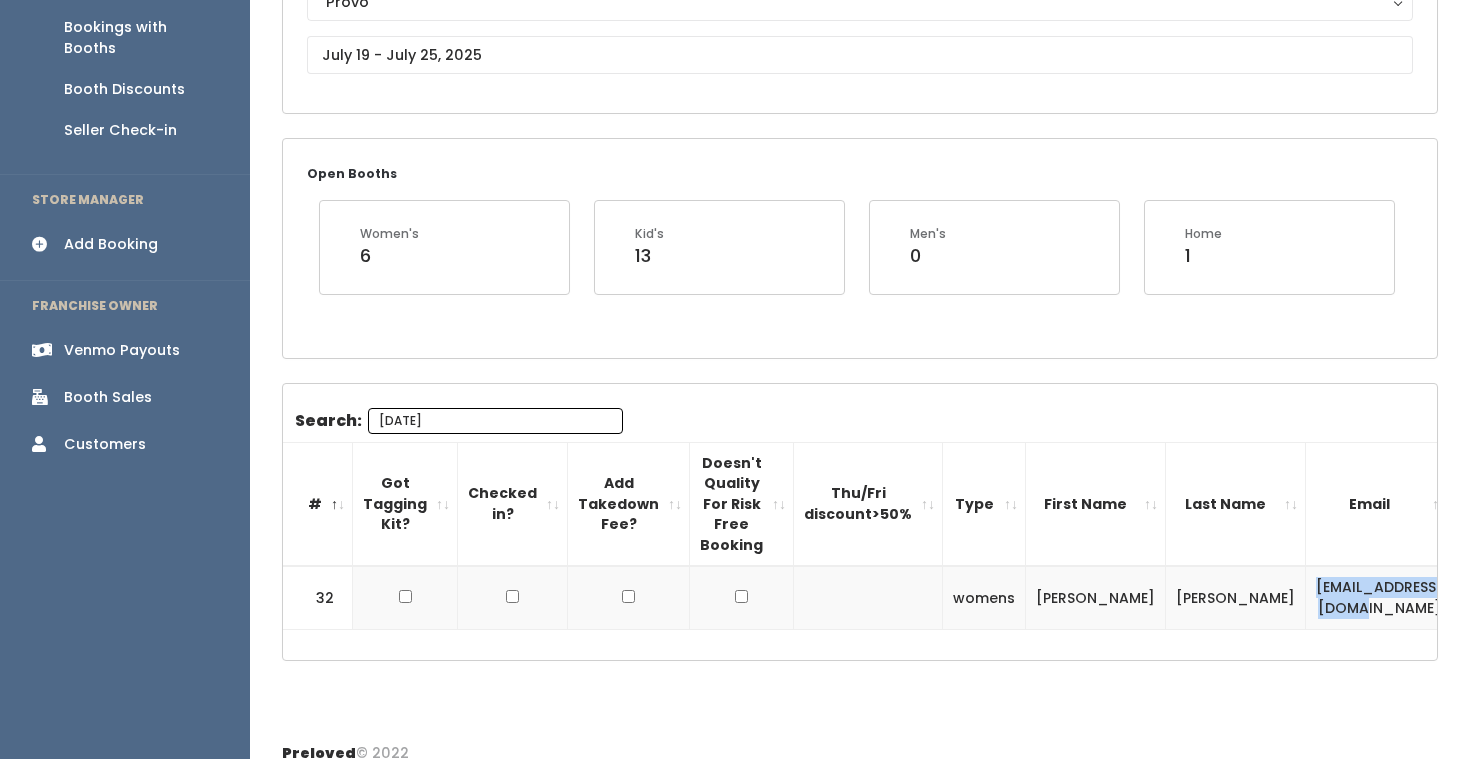 drag, startPoint x: 1331, startPoint y: 602, endPoint x: 1171, endPoint y: 602, distance: 160 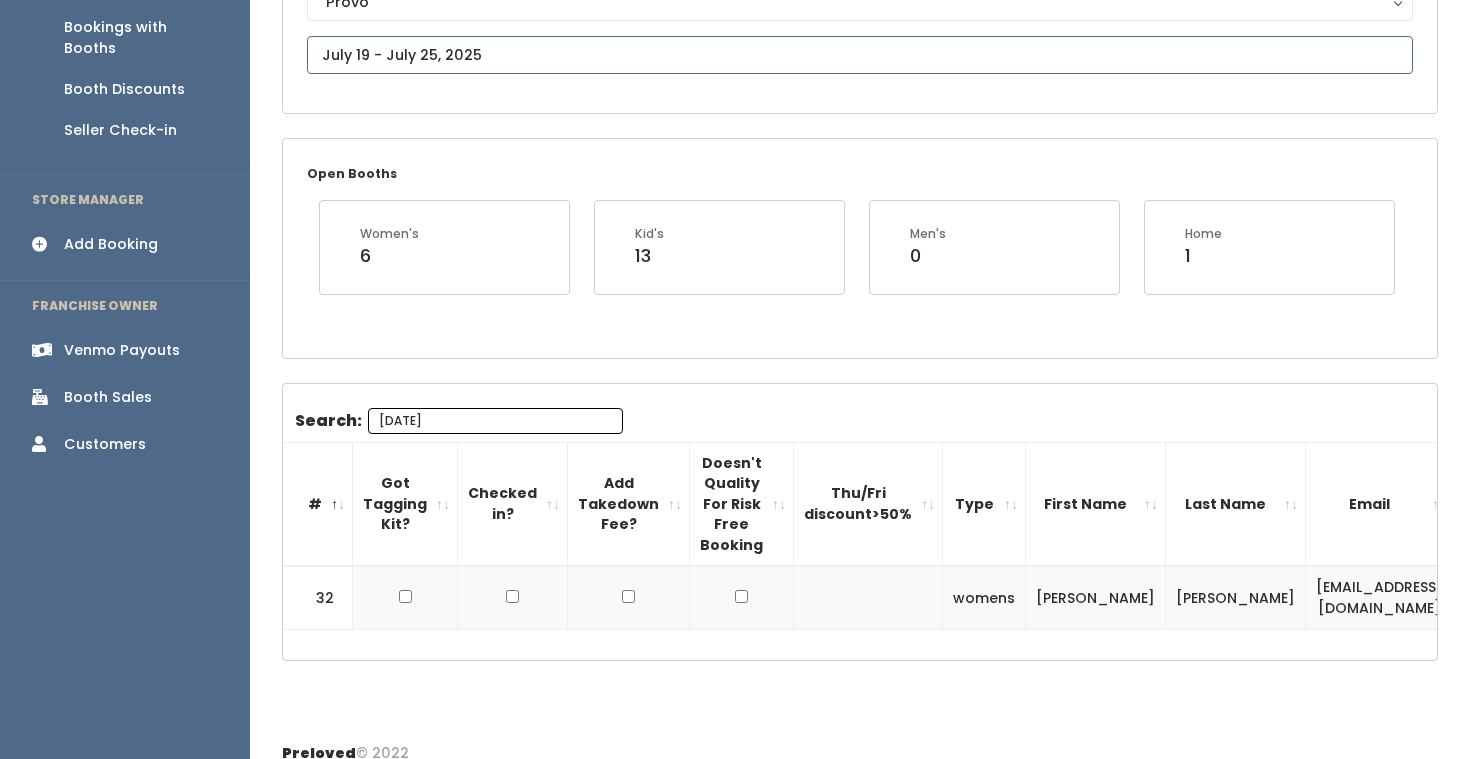 click at bounding box center (860, 55) 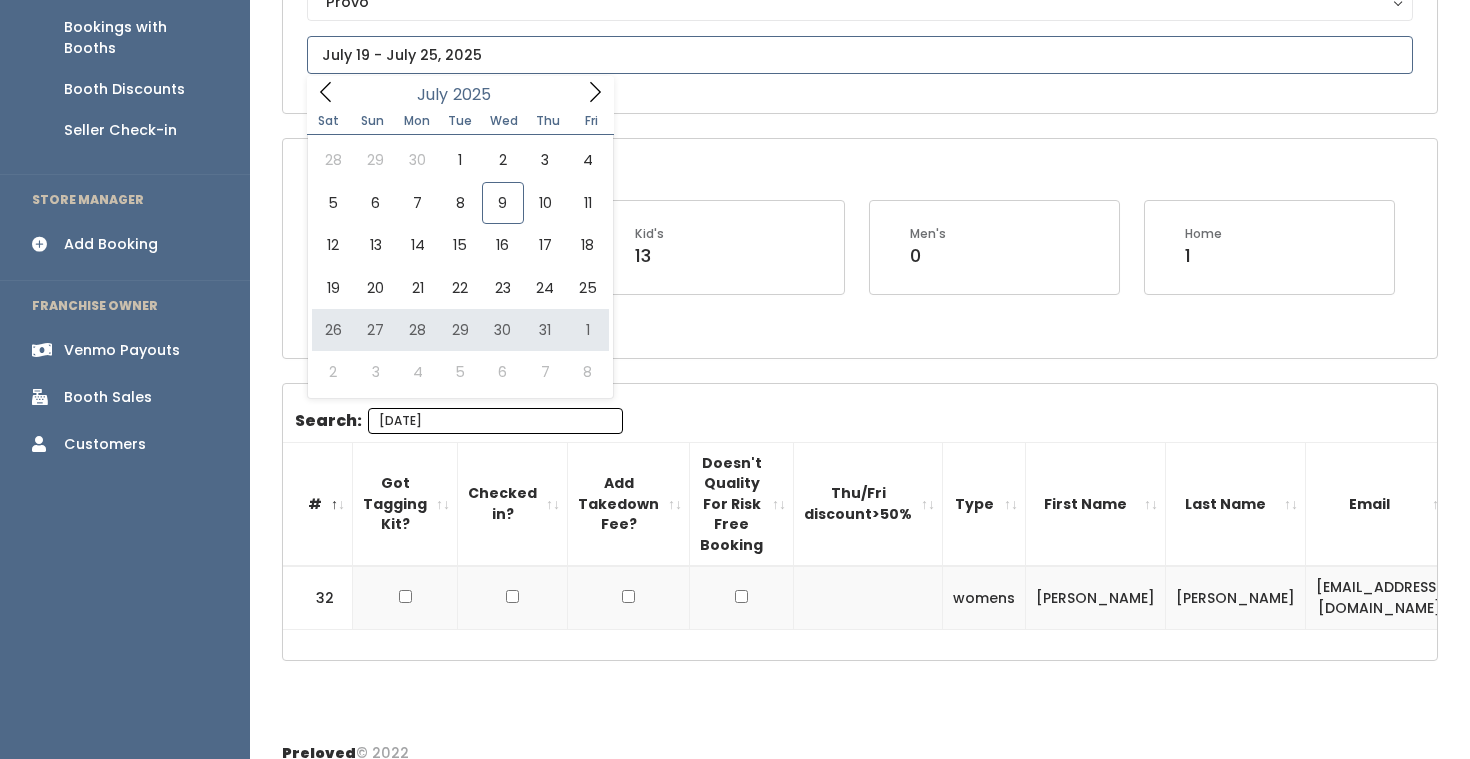 type on "July 26 to August 1" 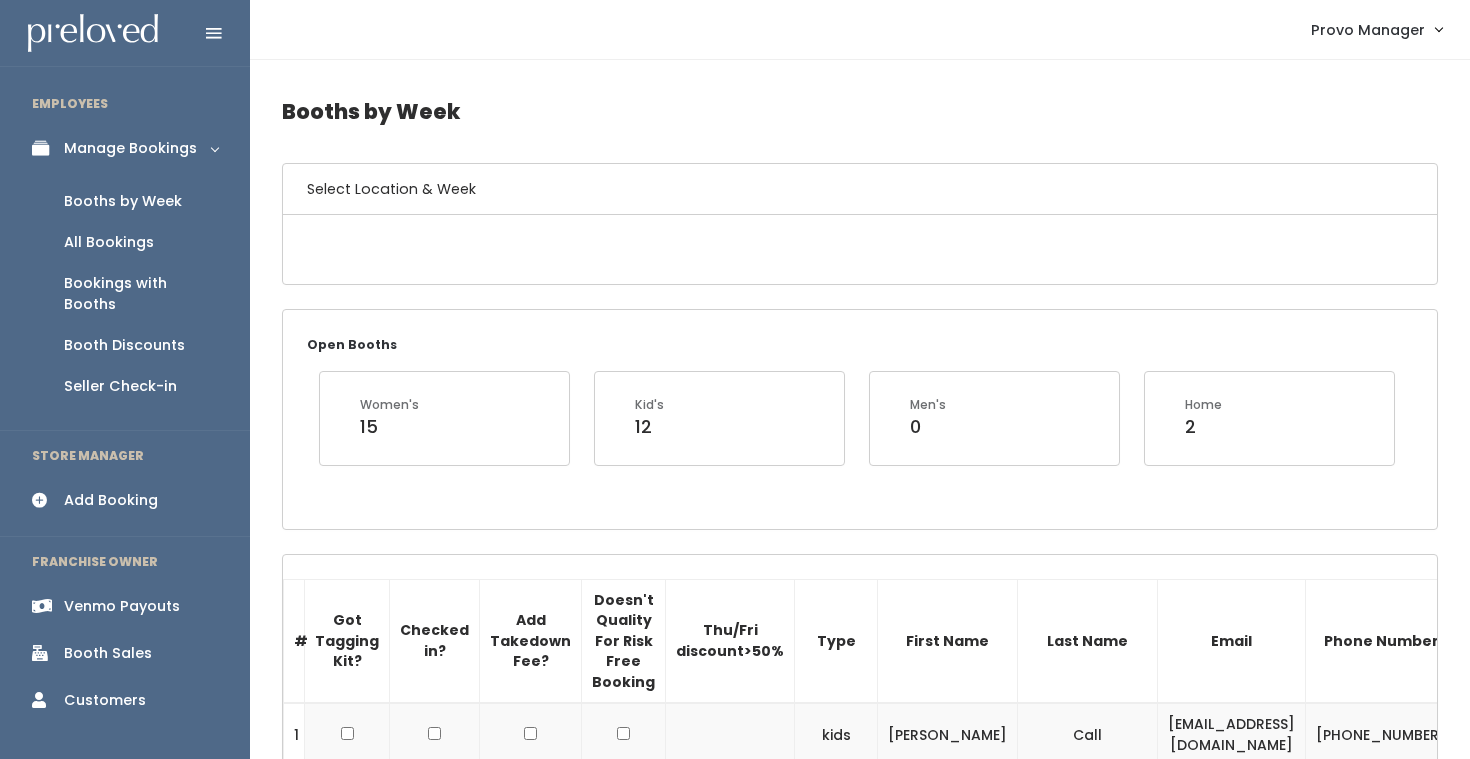 scroll, scrollTop: 0, scrollLeft: 0, axis: both 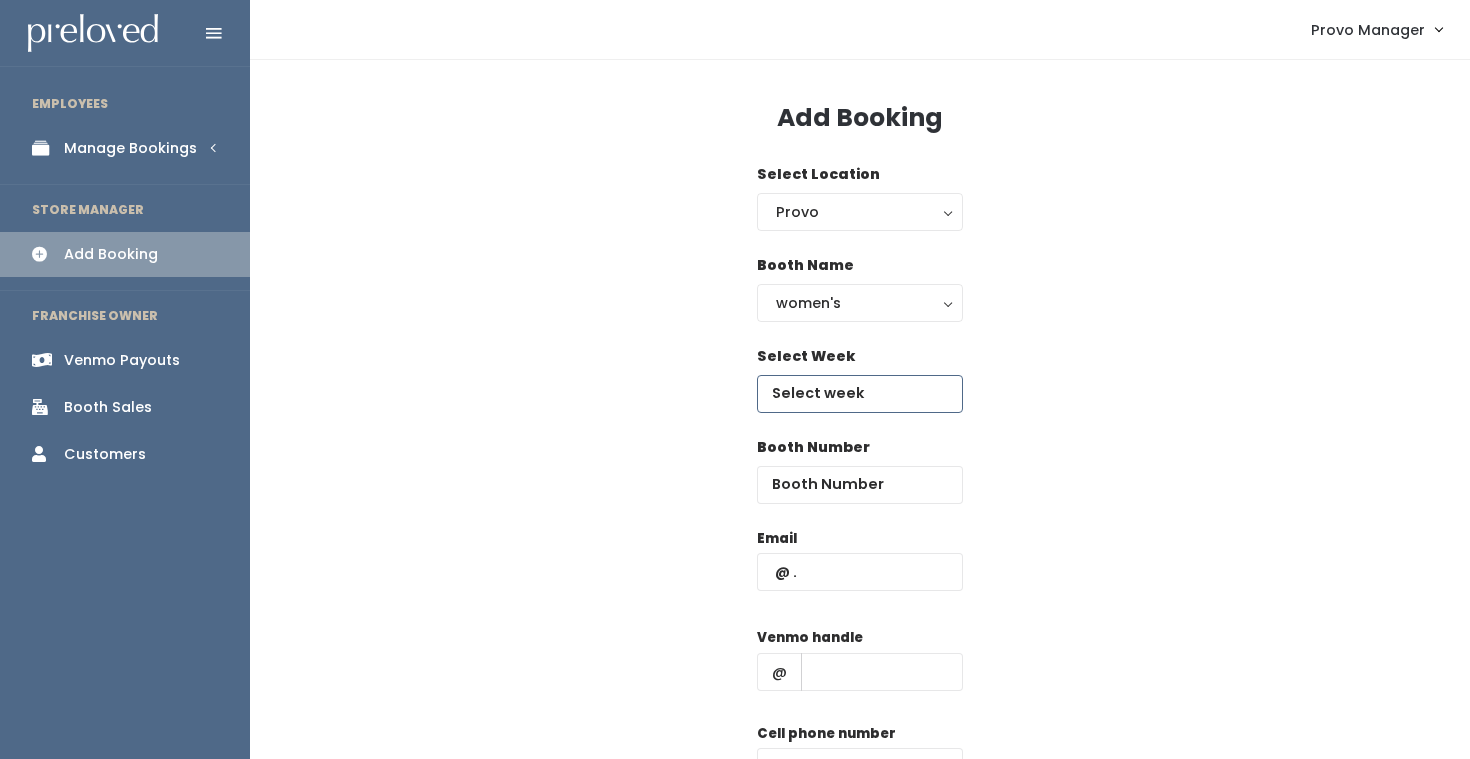 click at bounding box center (860, 394) 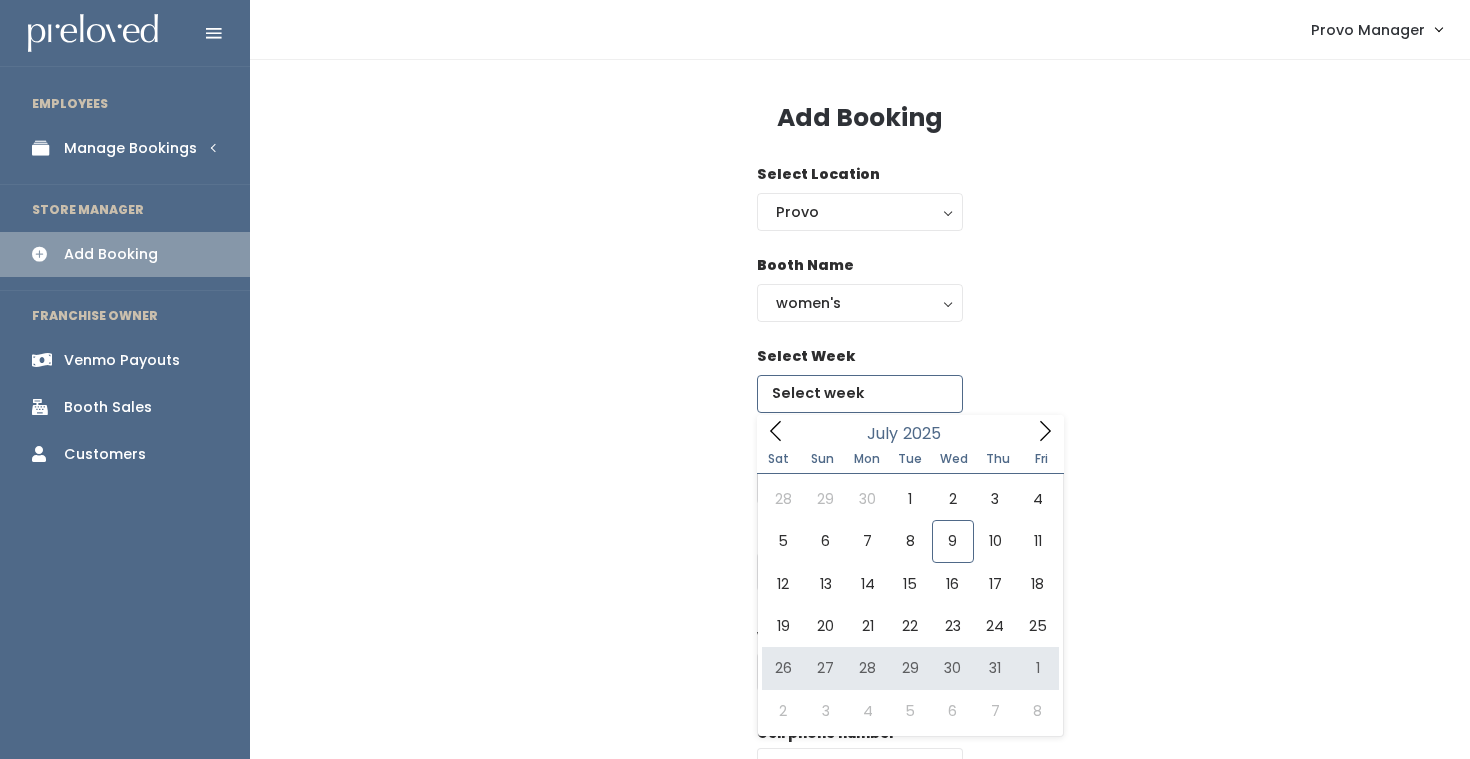 type on "July 26 to August 1" 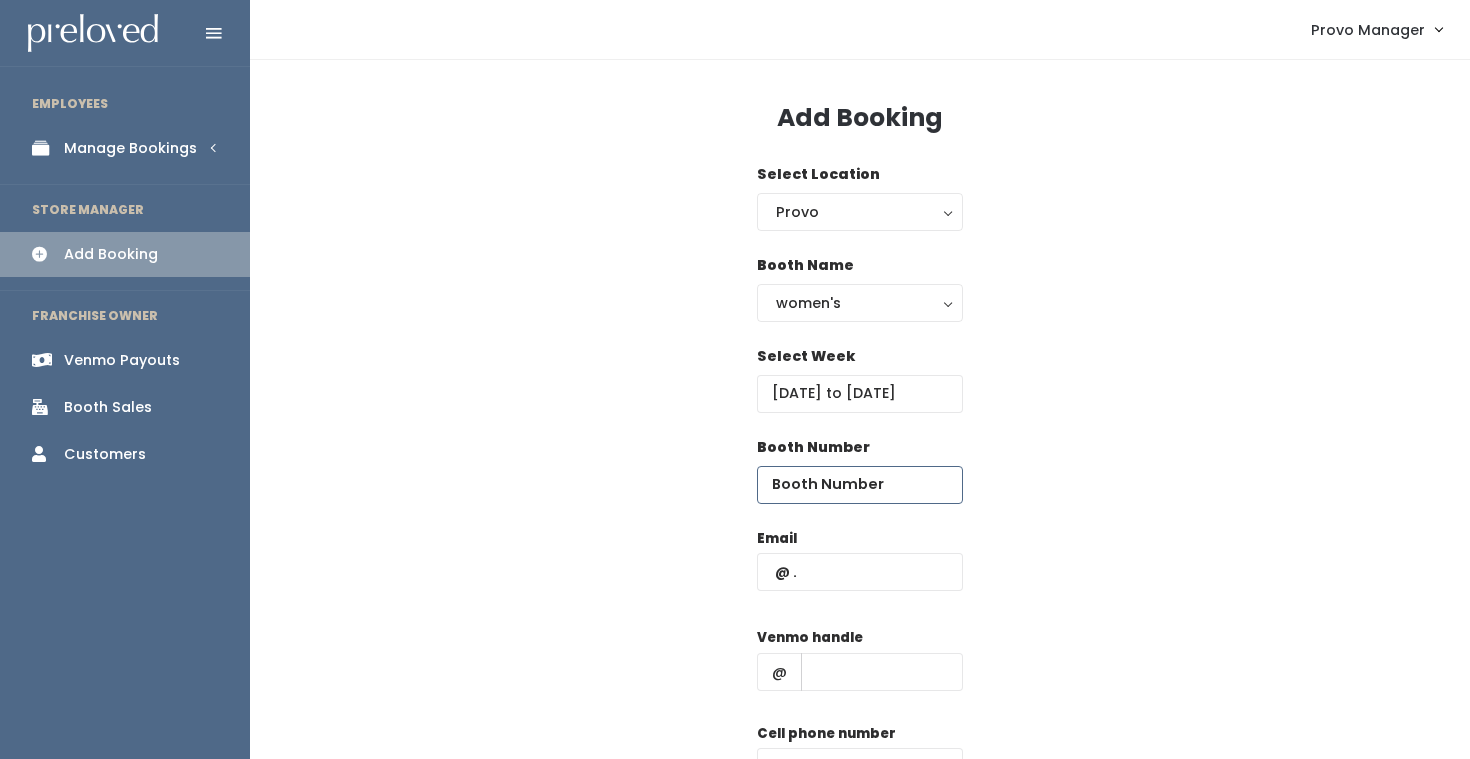 click at bounding box center (860, 485) 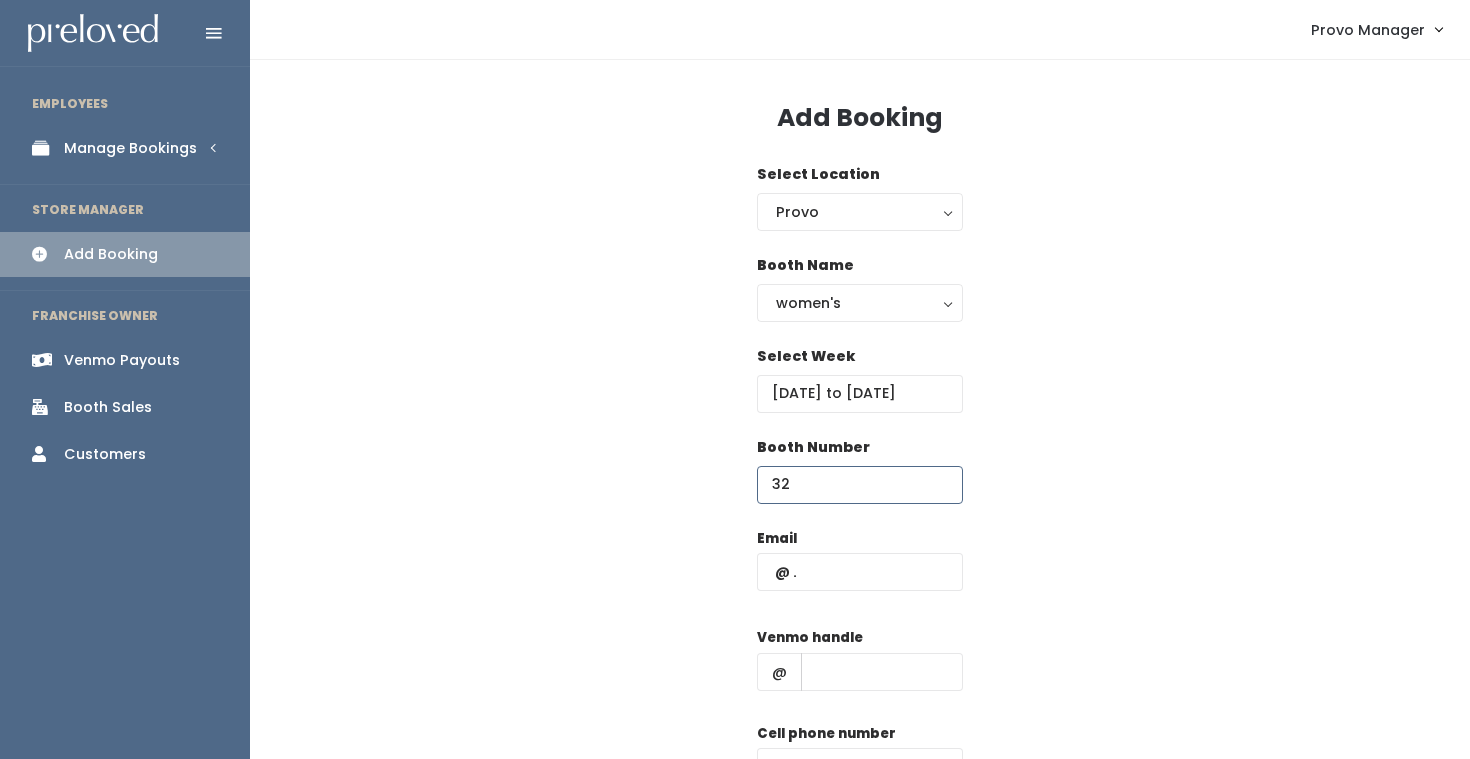 type on "32" 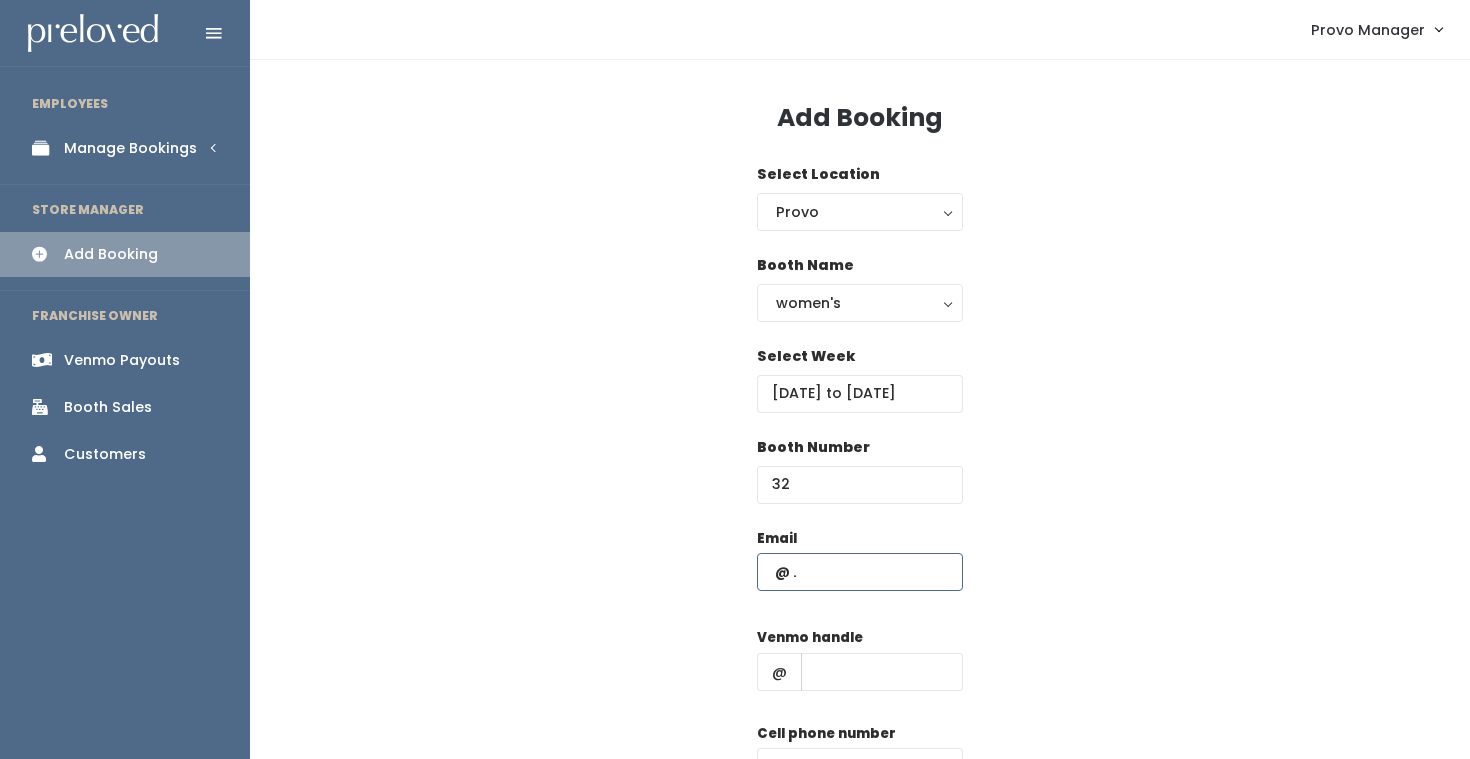 click at bounding box center [860, 572] 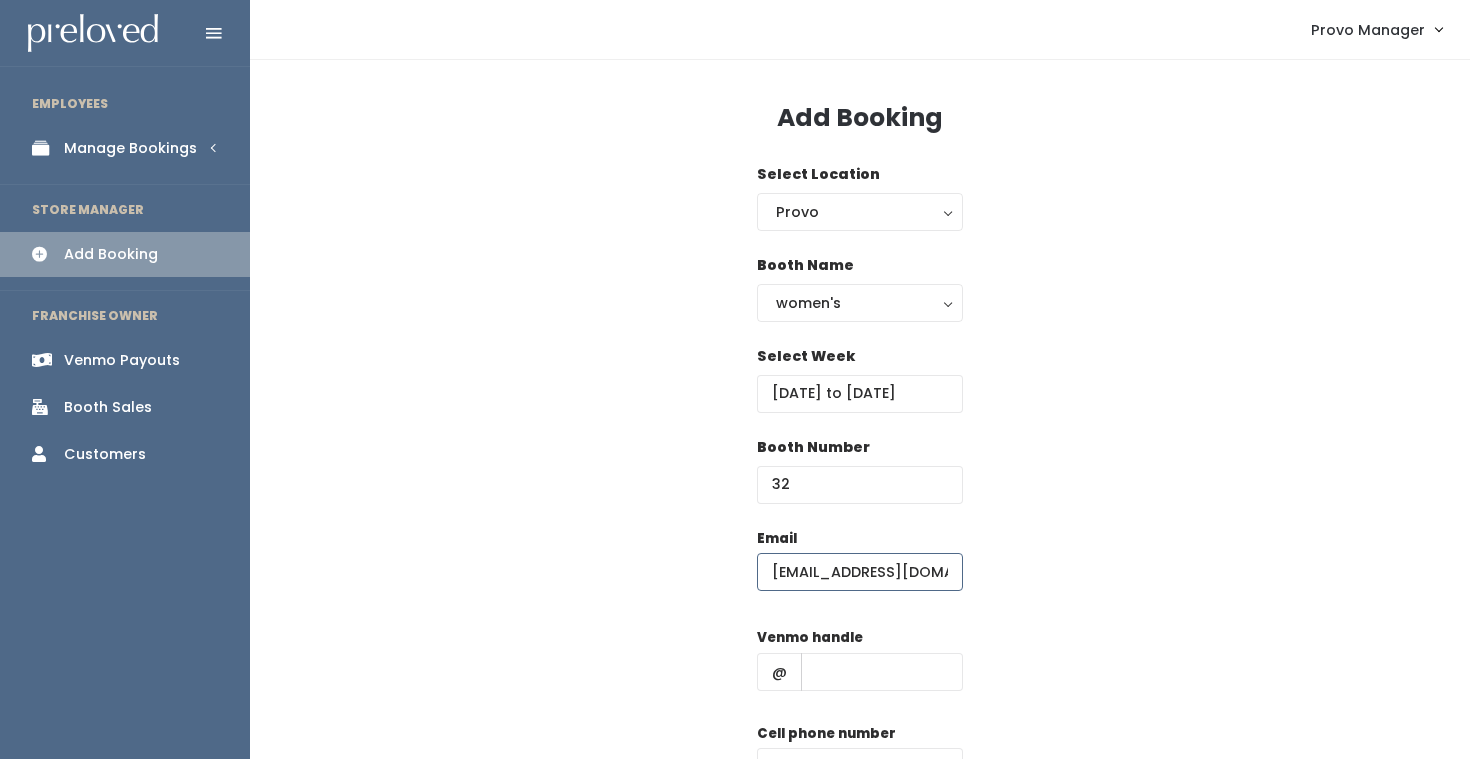 type on "[EMAIL_ADDRESS][DOMAIN_NAME]" 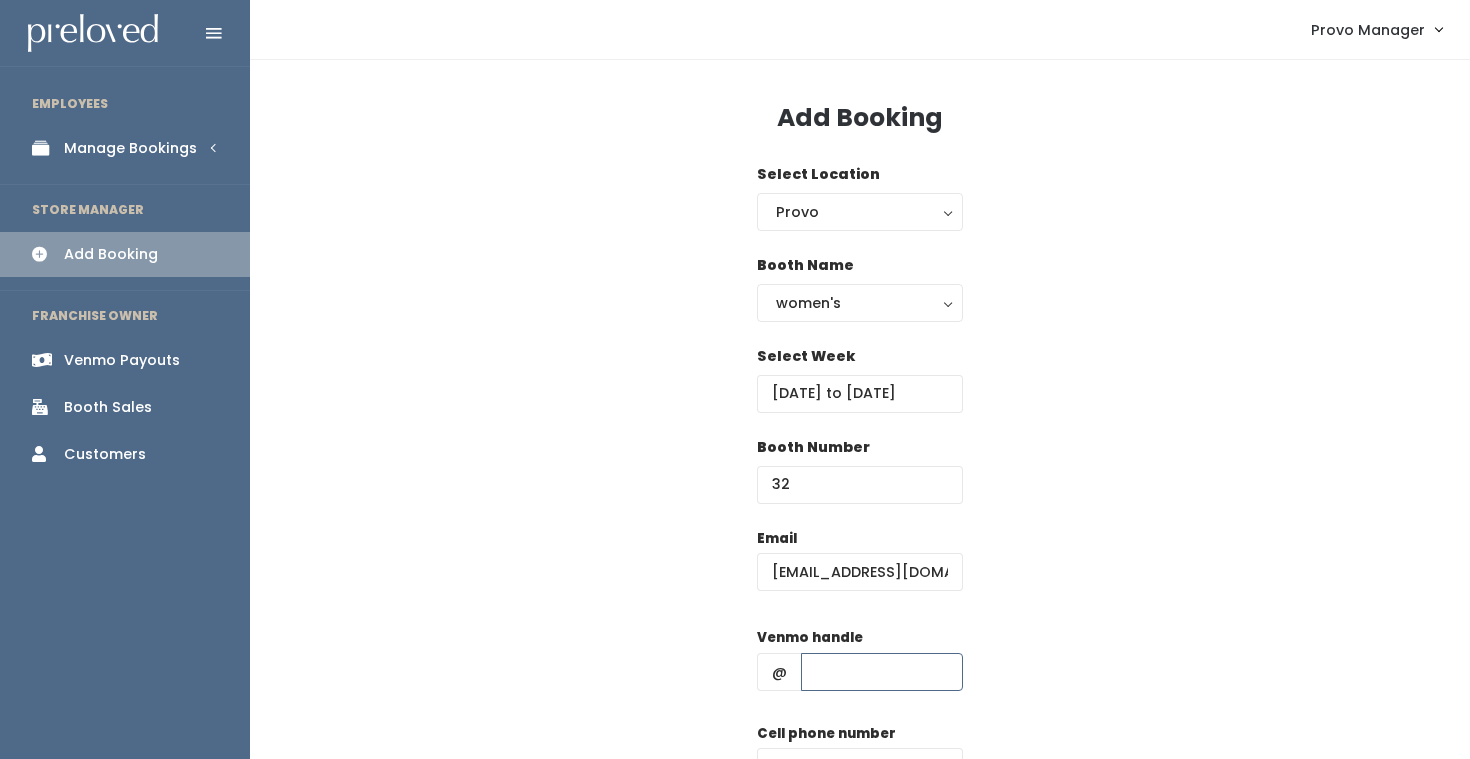 click at bounding box center (882, 672) 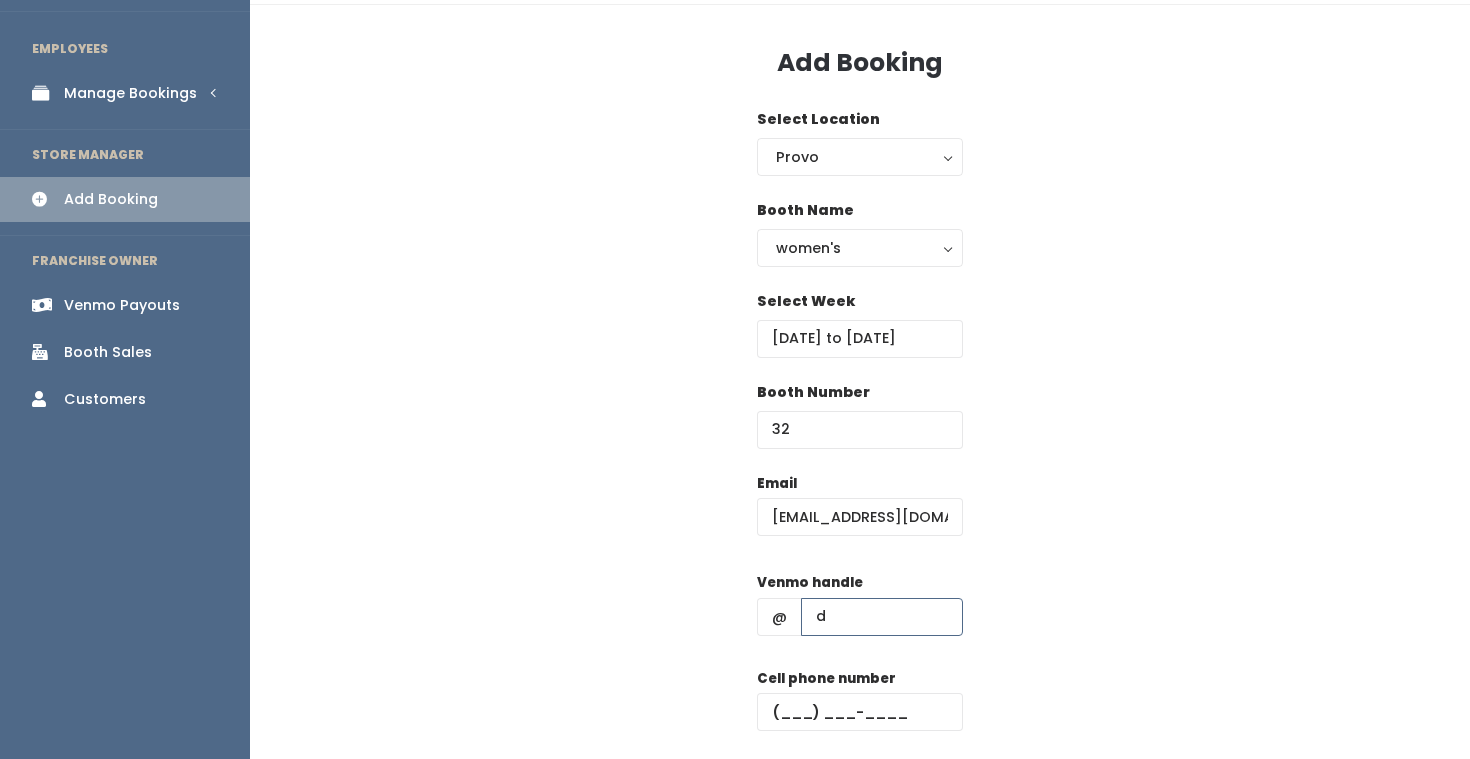 scroll, scrollTop: 83, scrollLeft: 0, axis: vertical 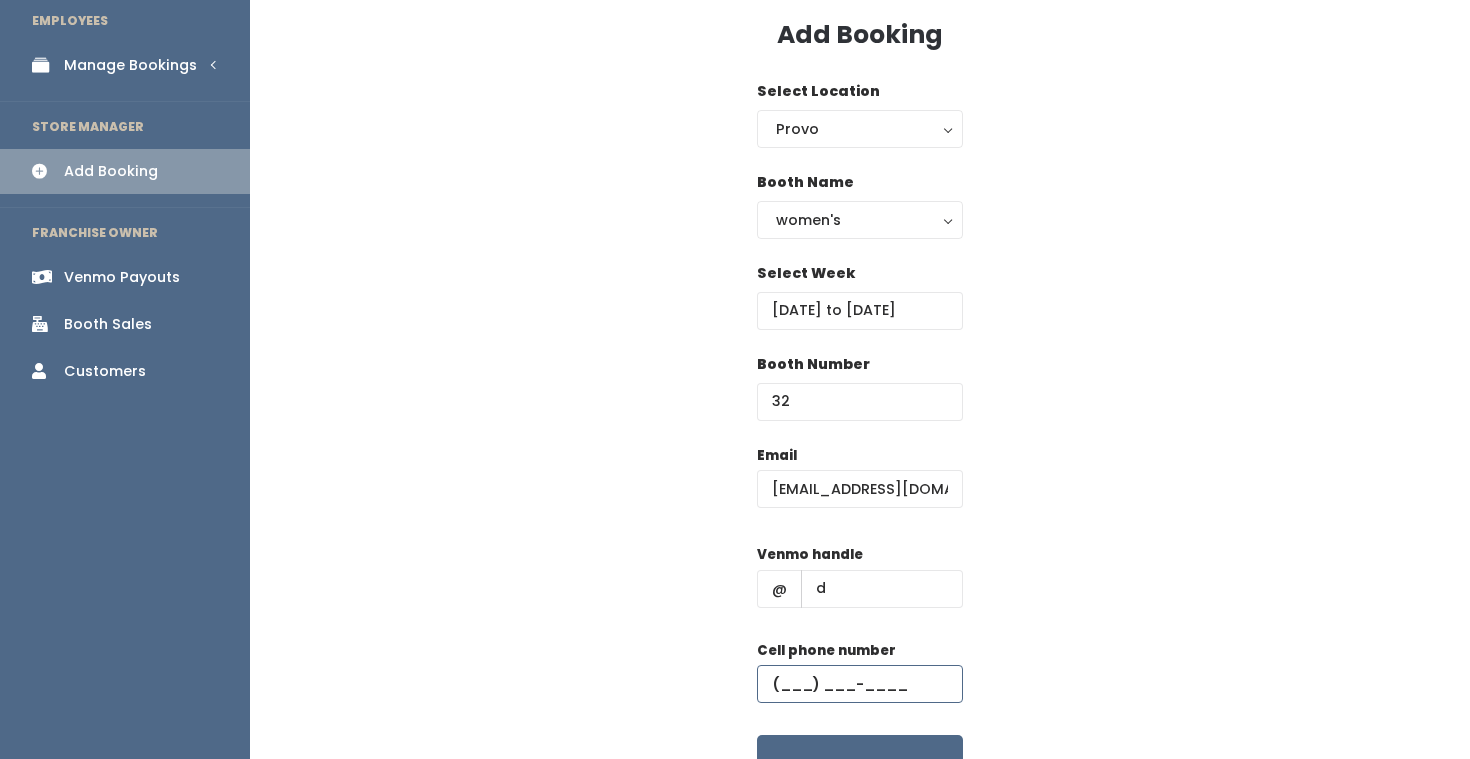 click at bounding box center [860, 684] 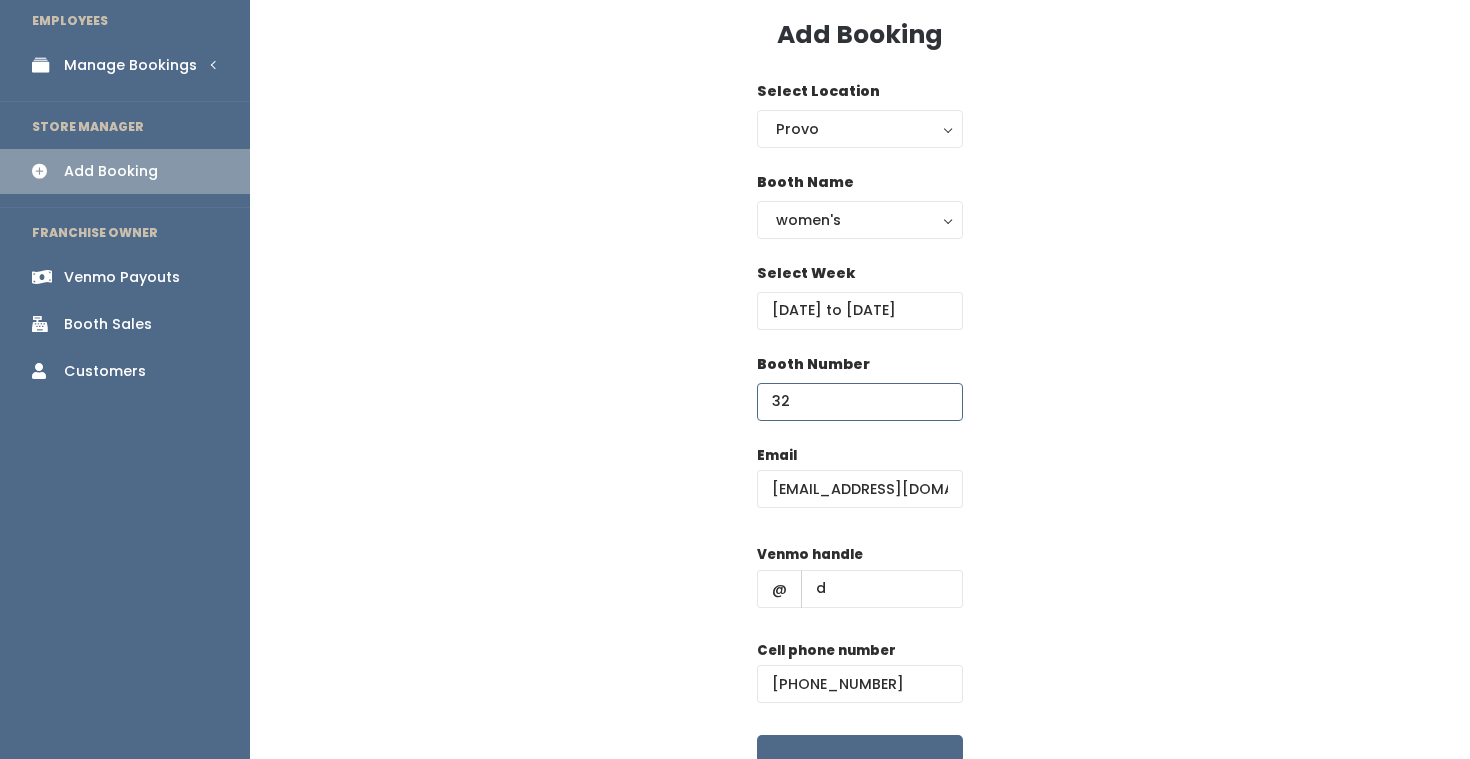 click on "32" at bounding box center (860, 402) 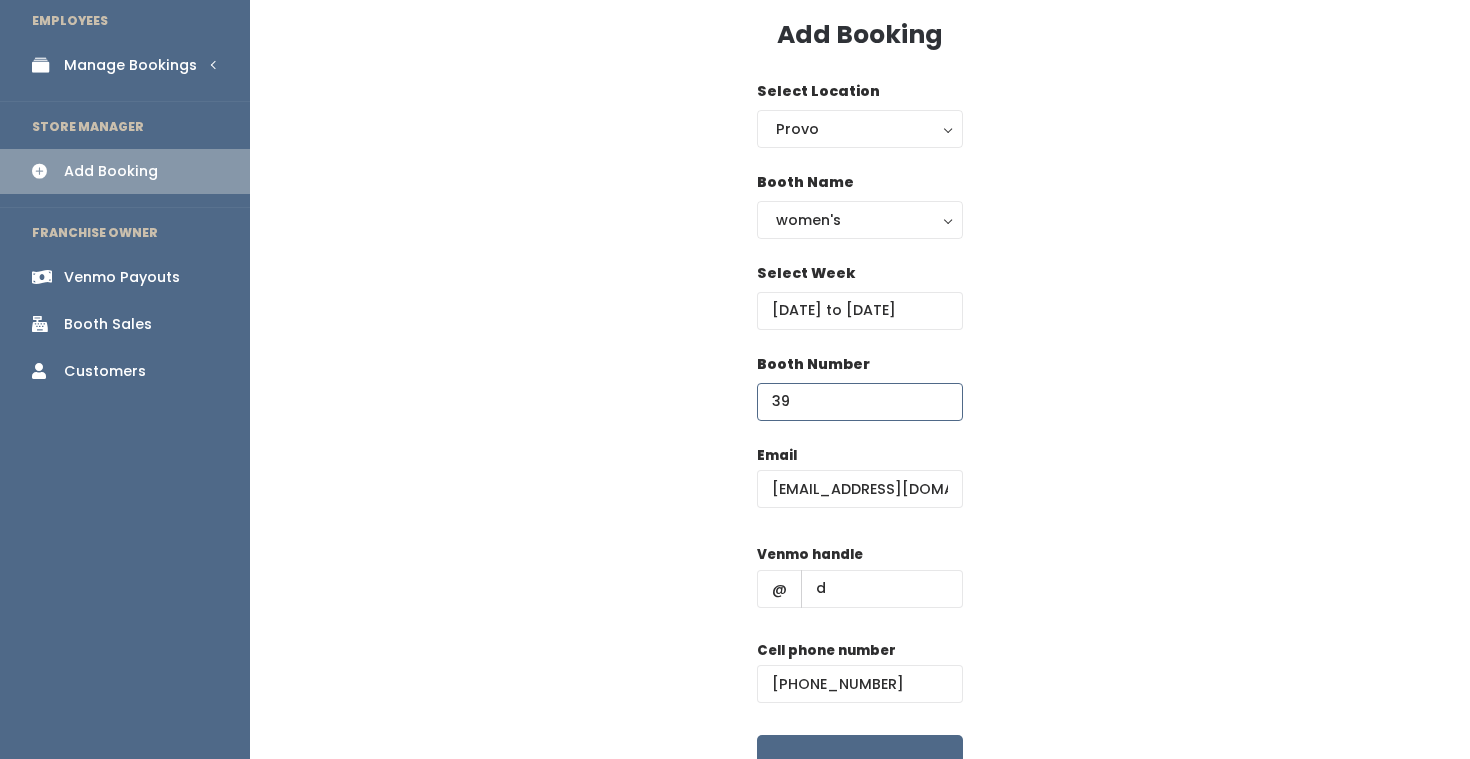type on "39" 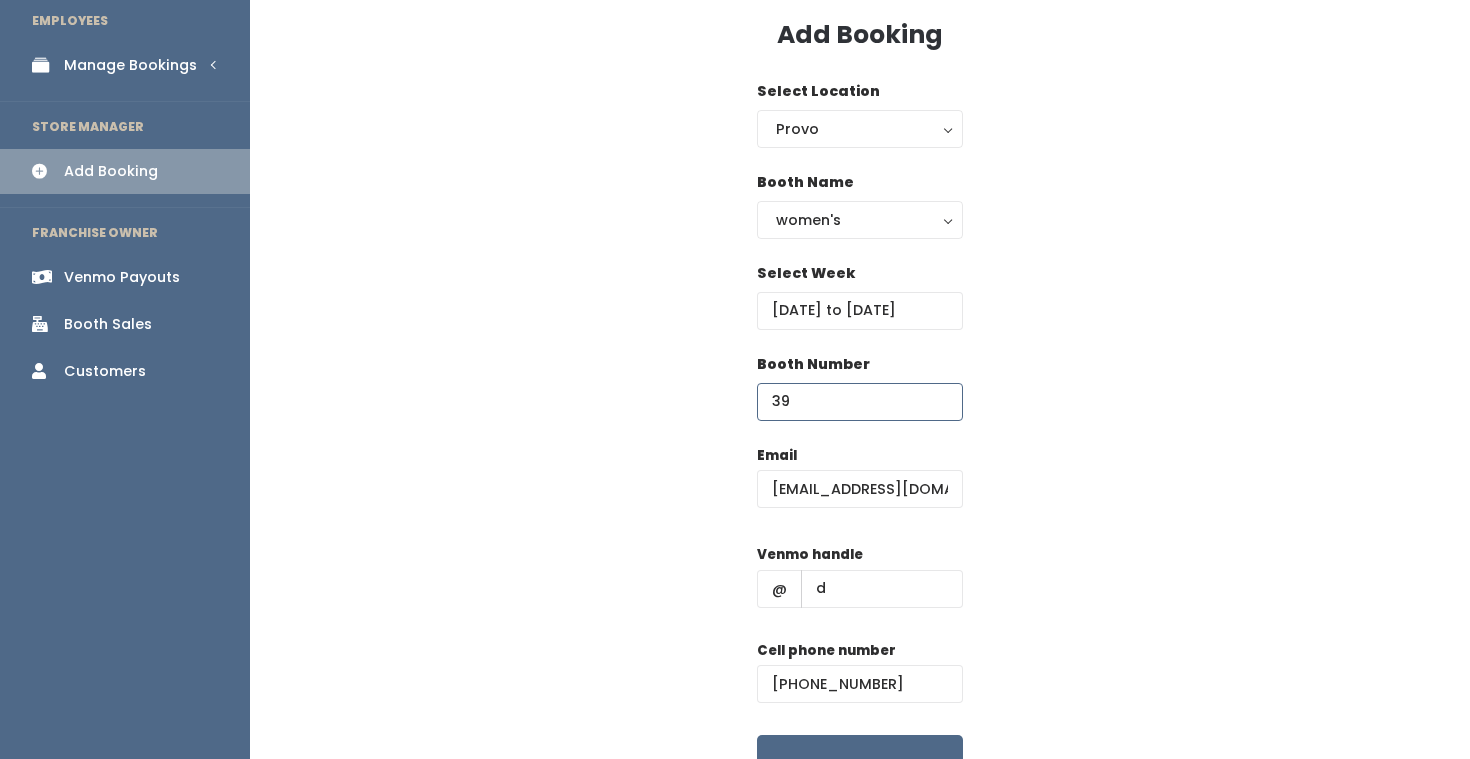 click on "Booth Number
39" at bounding box center [860, 399] 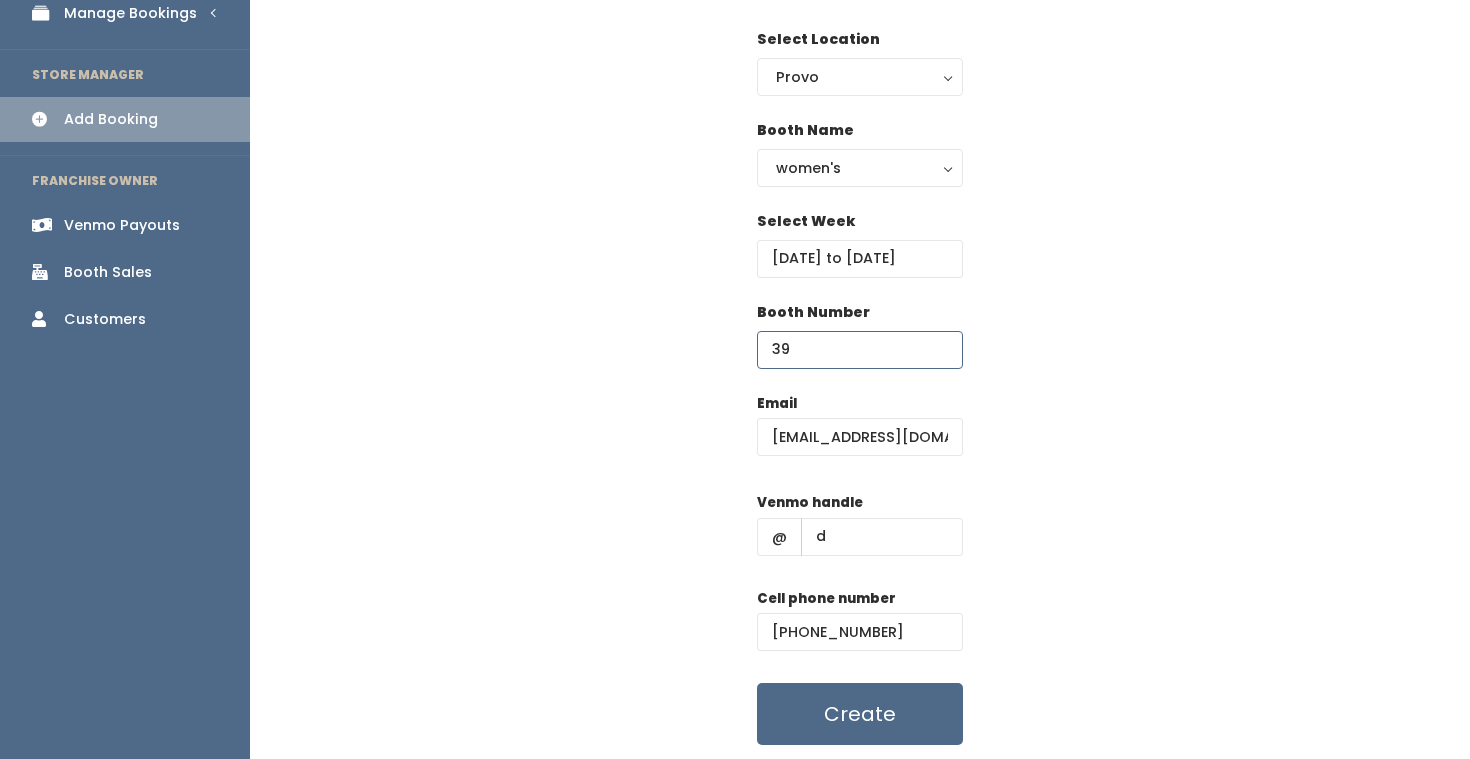 scroll, scrollTop: 140, scrollLeft: 0, axis: vertical 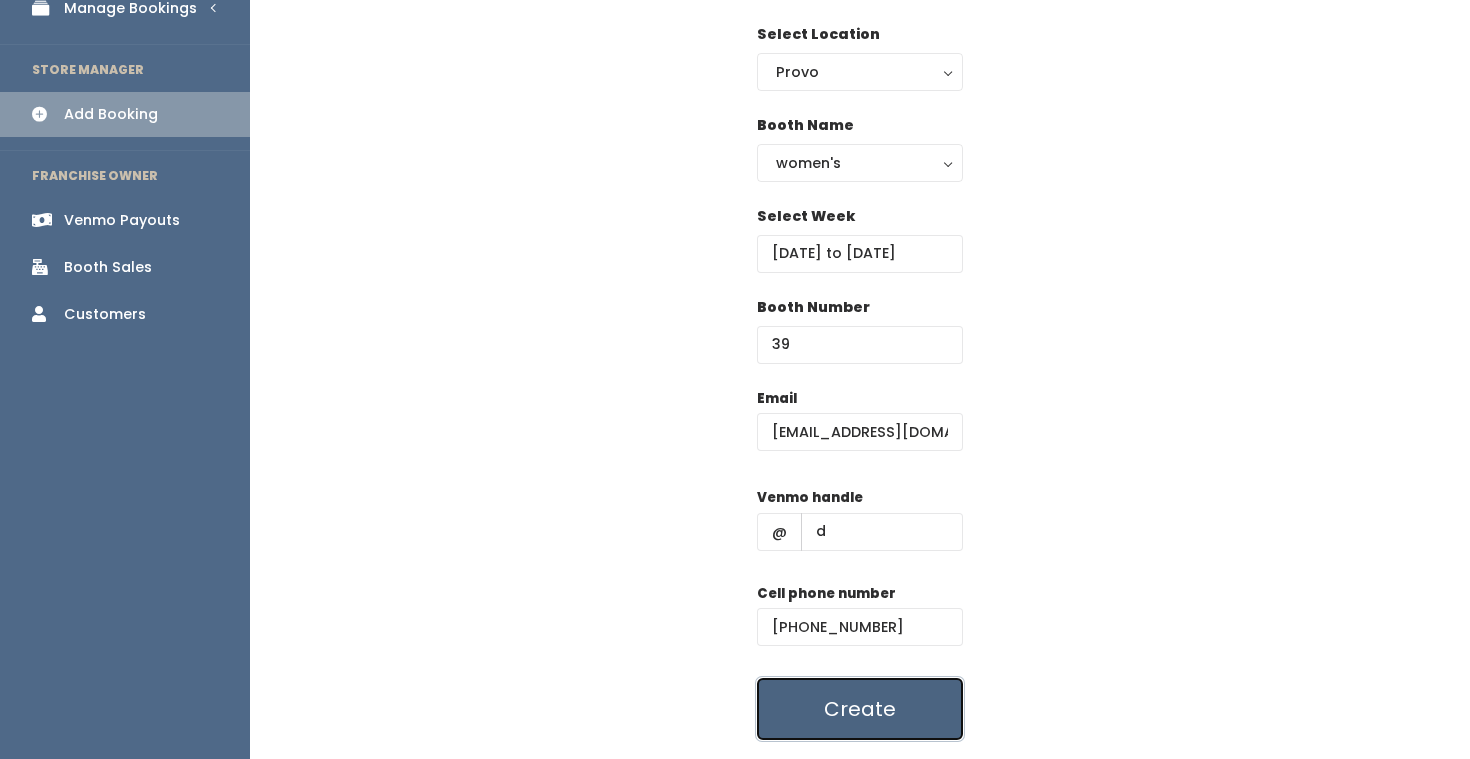 click on "Create" at bounding box center [860, 709] 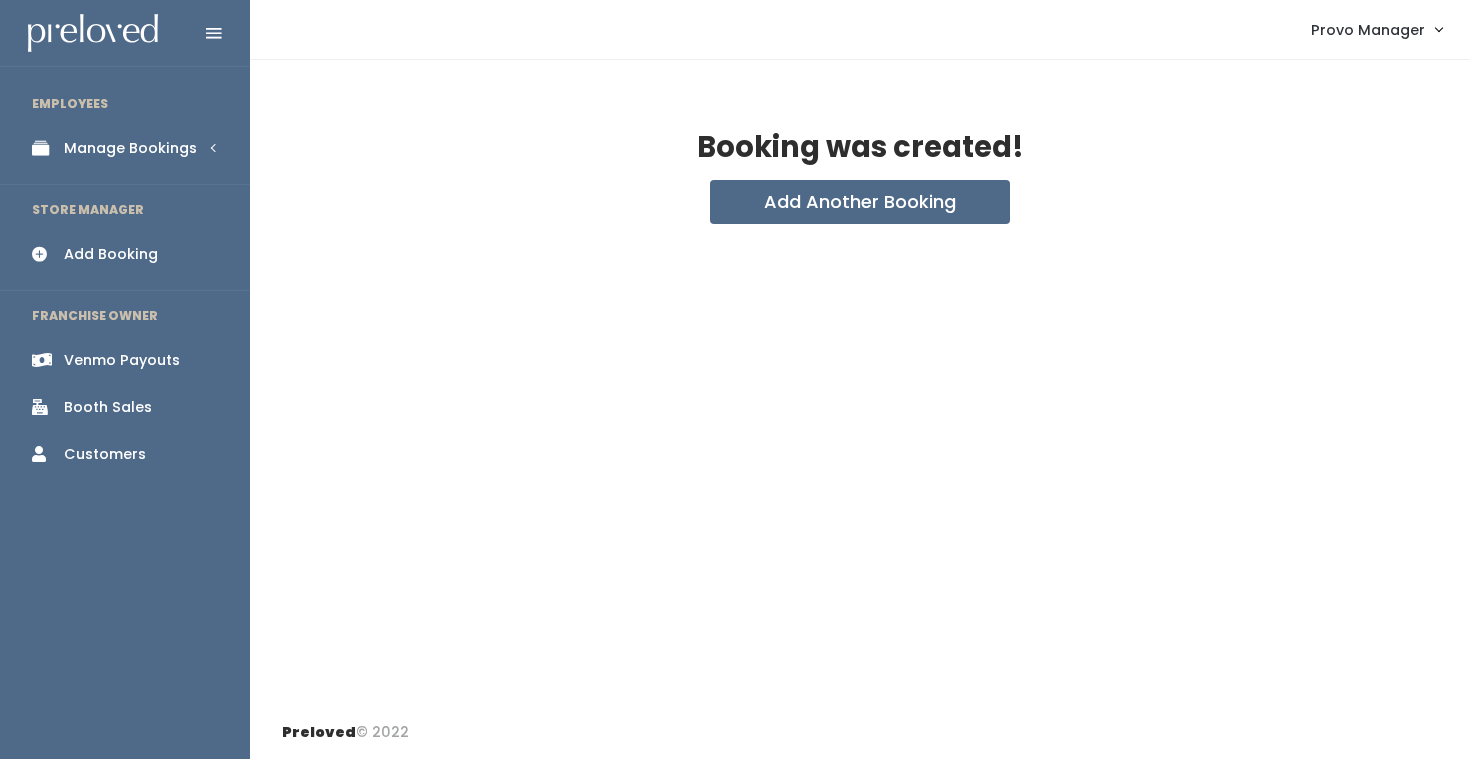 scroll, scrollTop: 0, scrollLeft: 0, axis: both 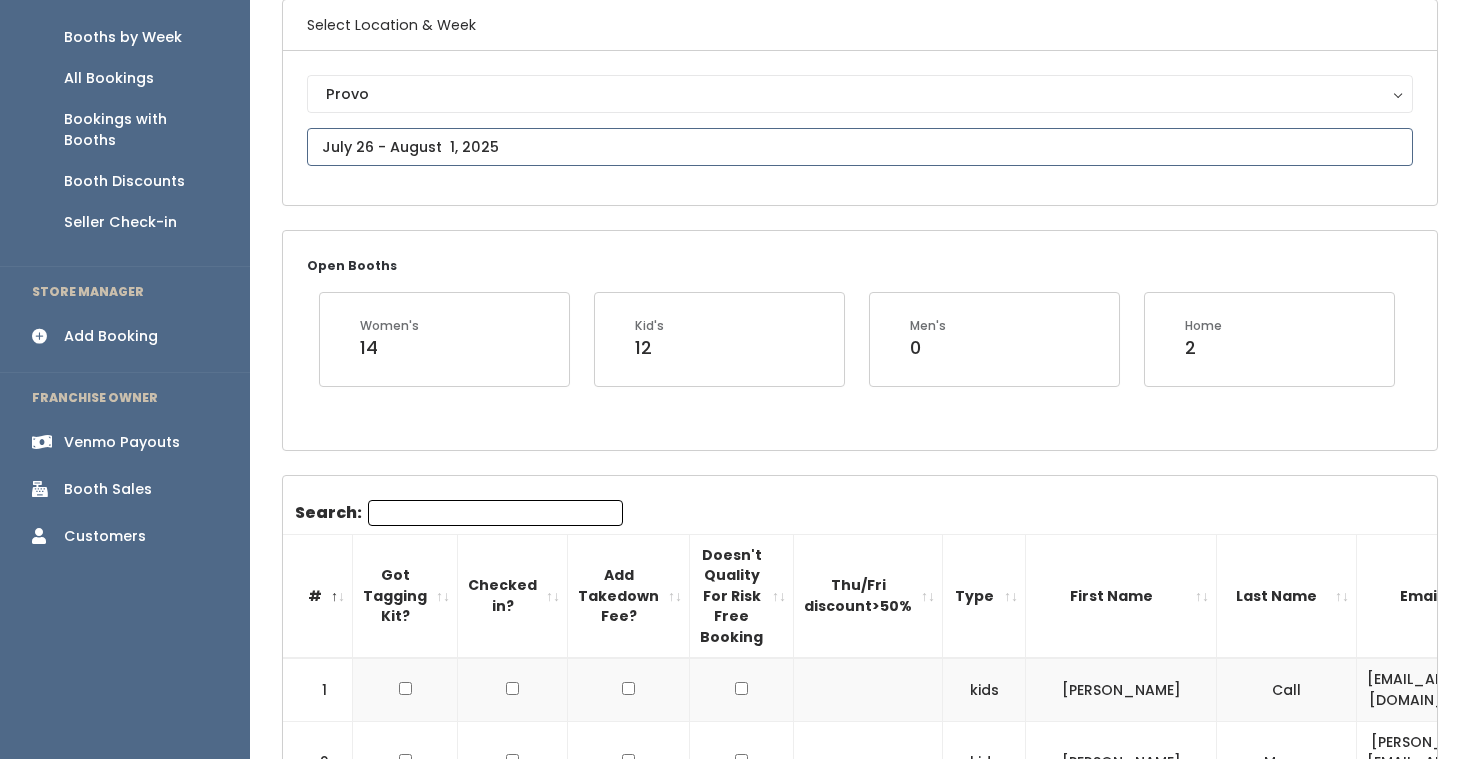 click at bounding box center [860, 147] 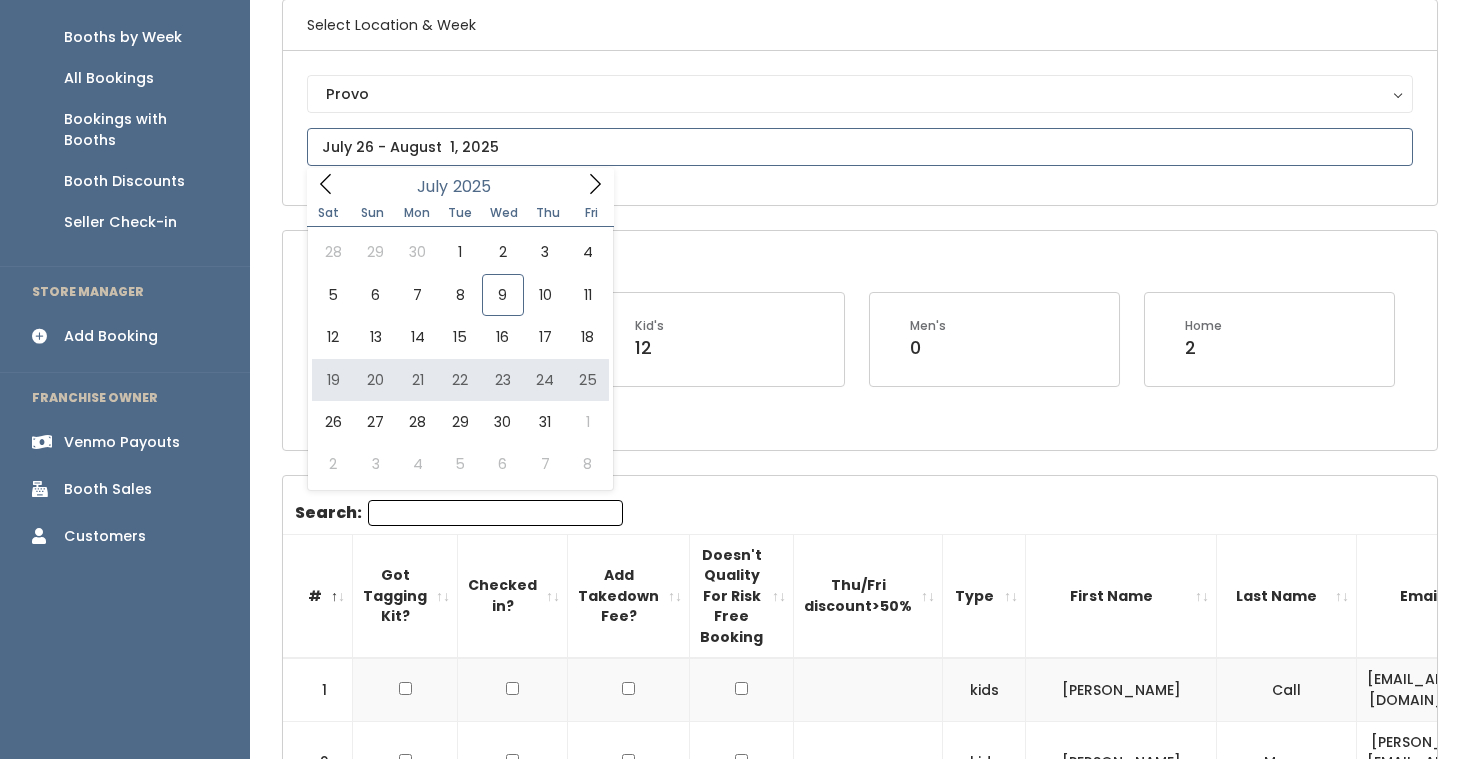 type on "[DATE] to [DATE]" 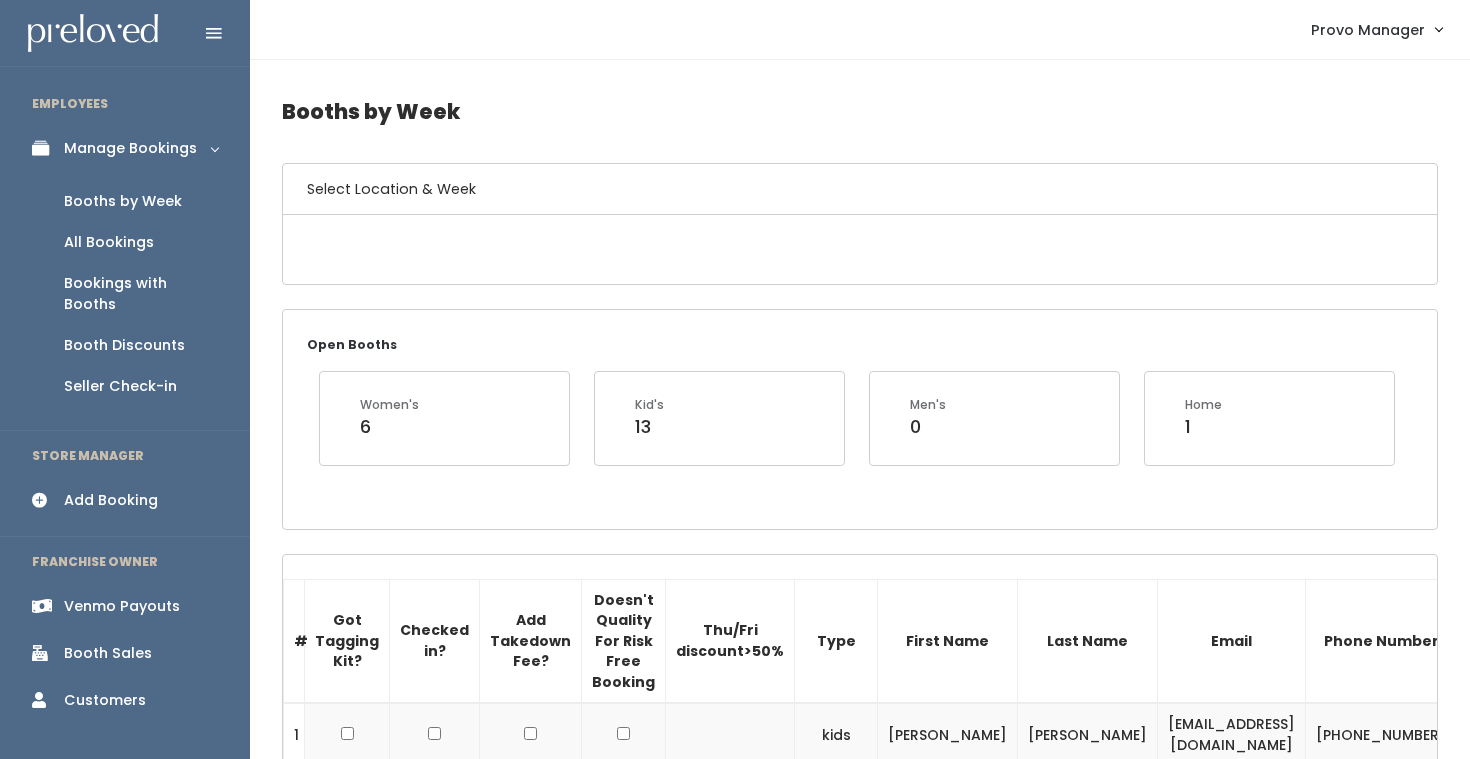 scroll, scrollTop: 0, scrollLeft: 0, axis: both 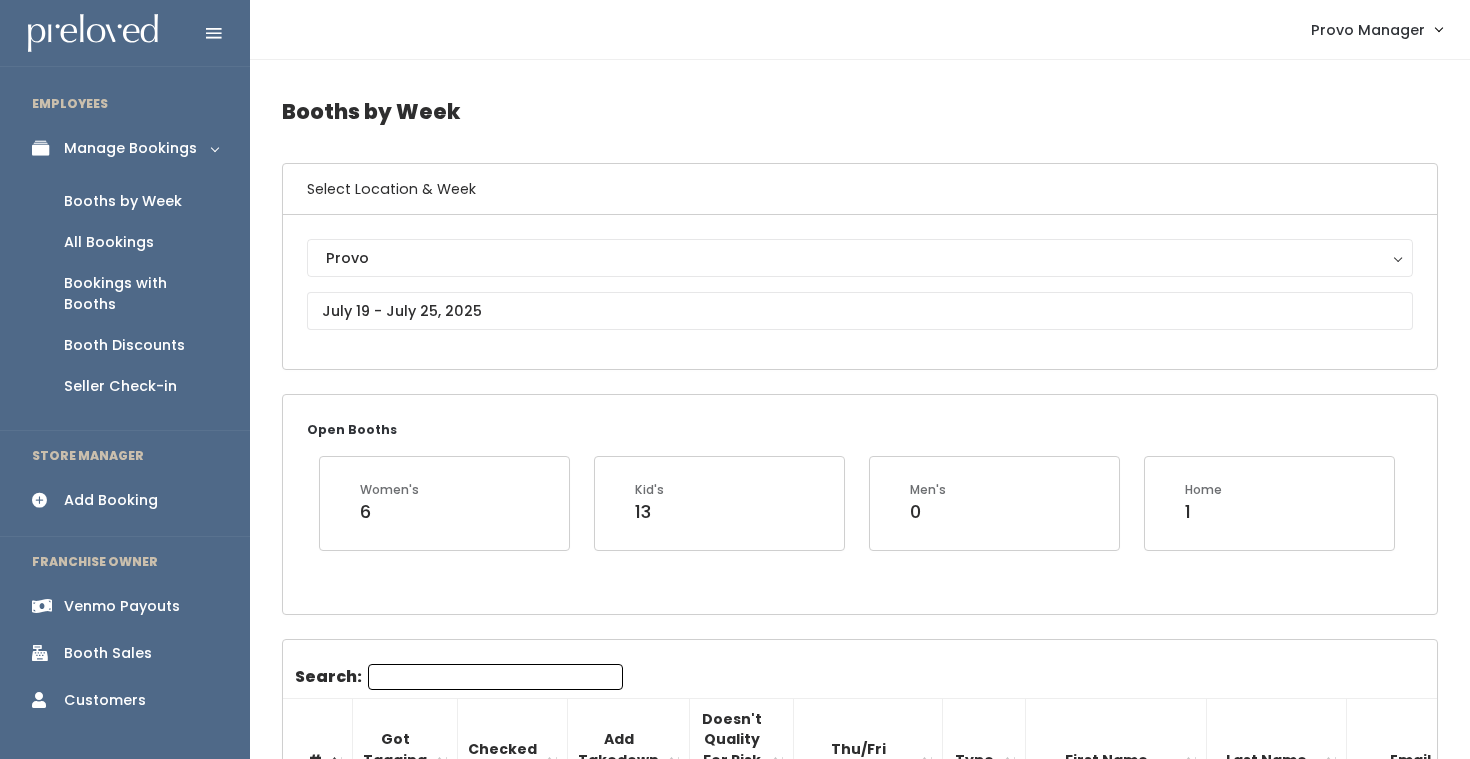 click on "Search:" at bounding box center (495, 677) 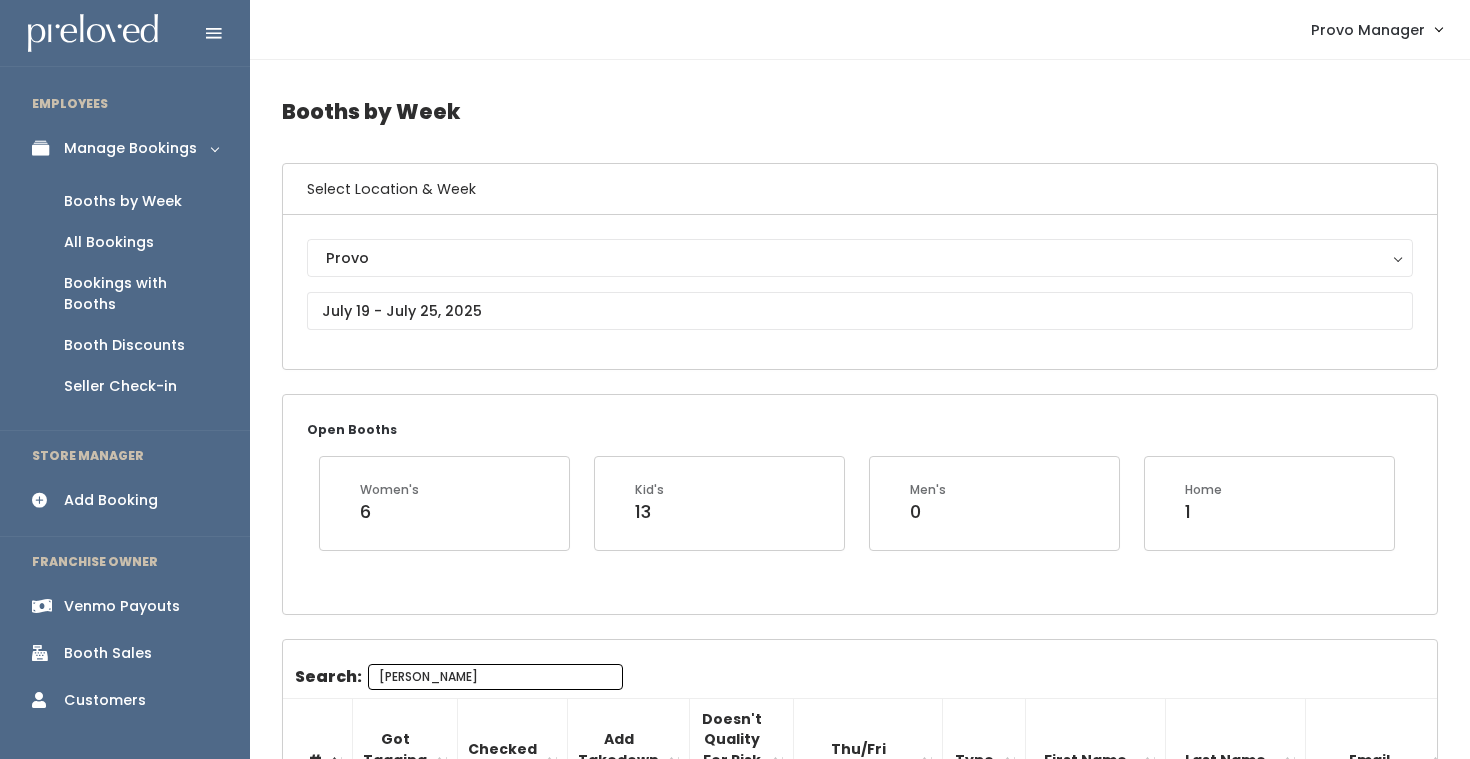 scroll, scrollTop: 277, scrollLeft: 0, axis: vertical 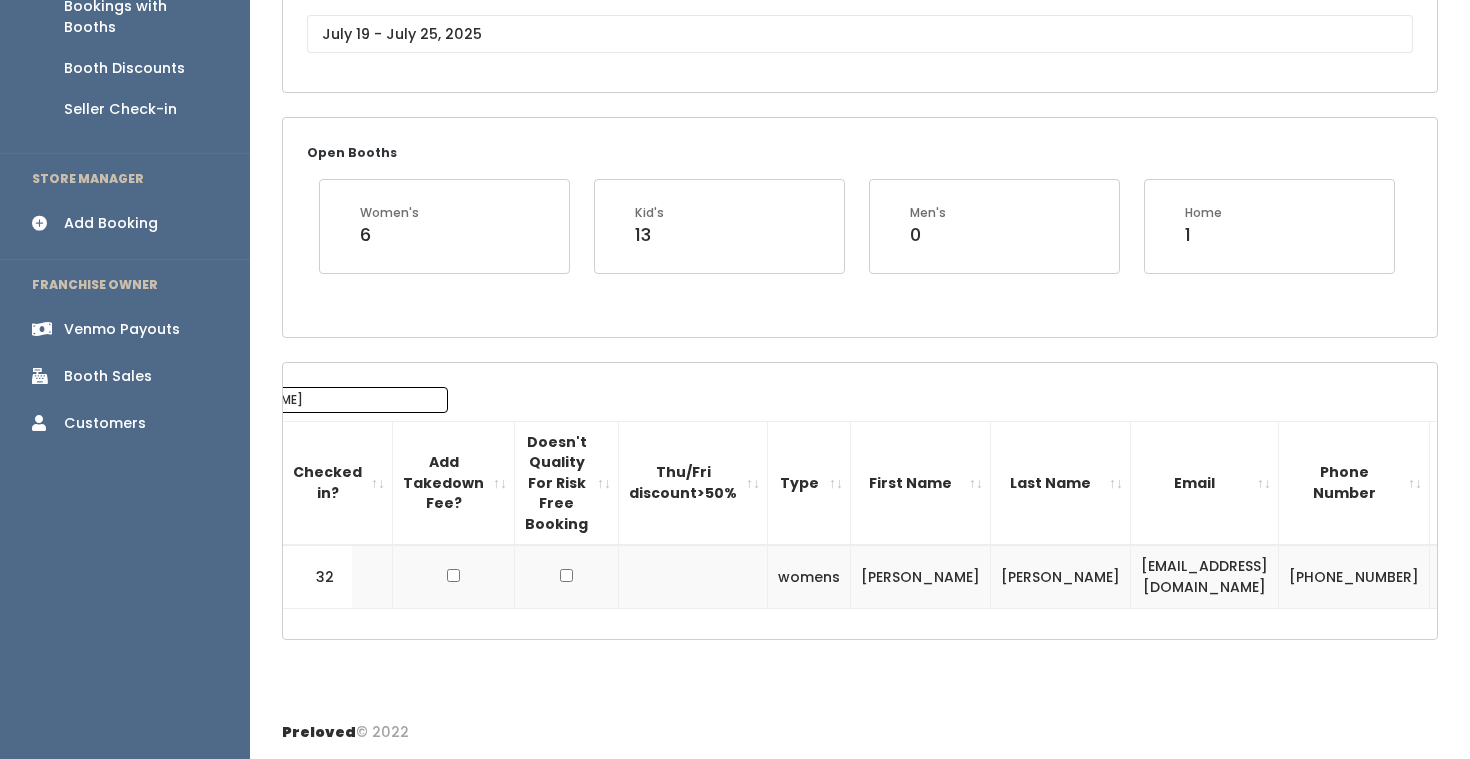 type on "[PERSON_NAME]" 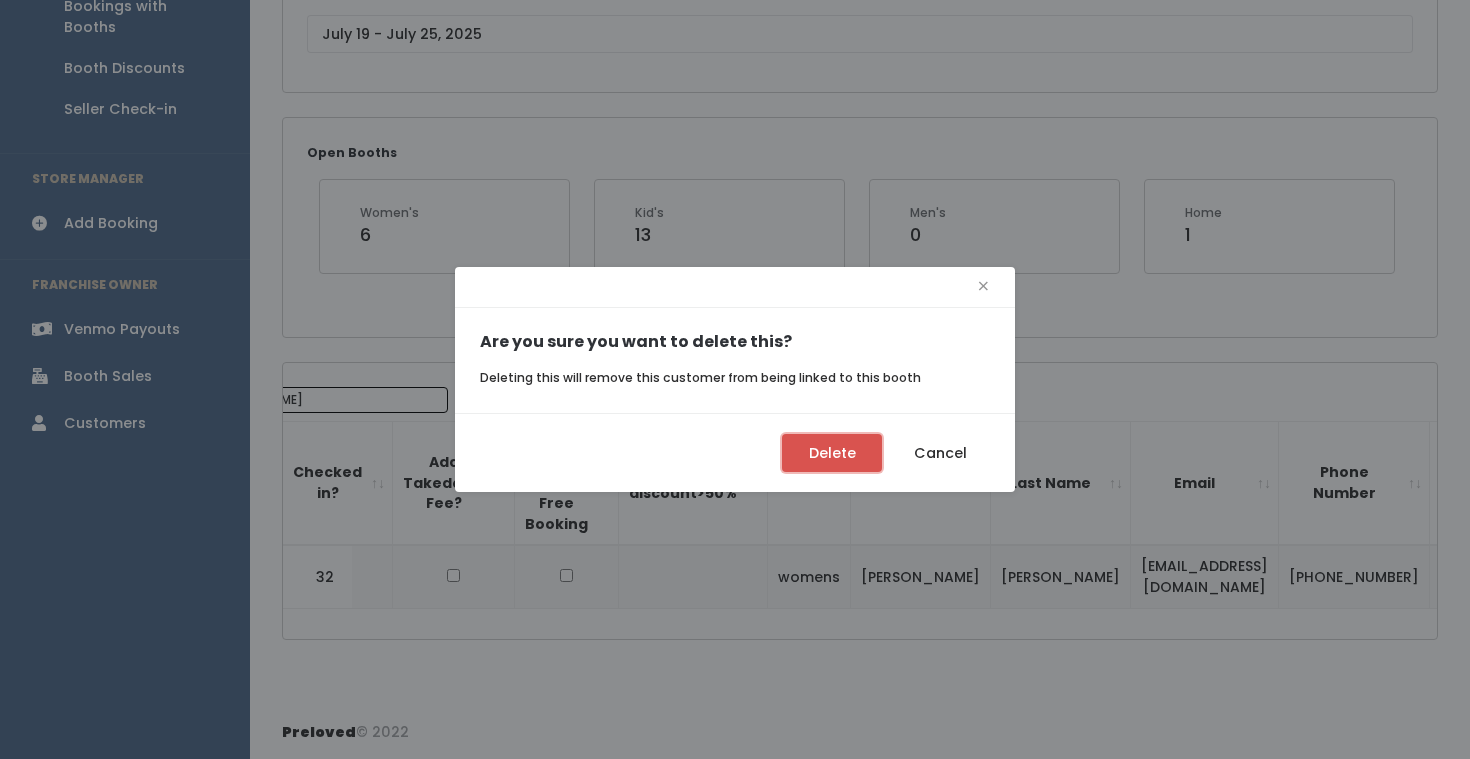 click on "Delete" at bounding box center [832, 453] 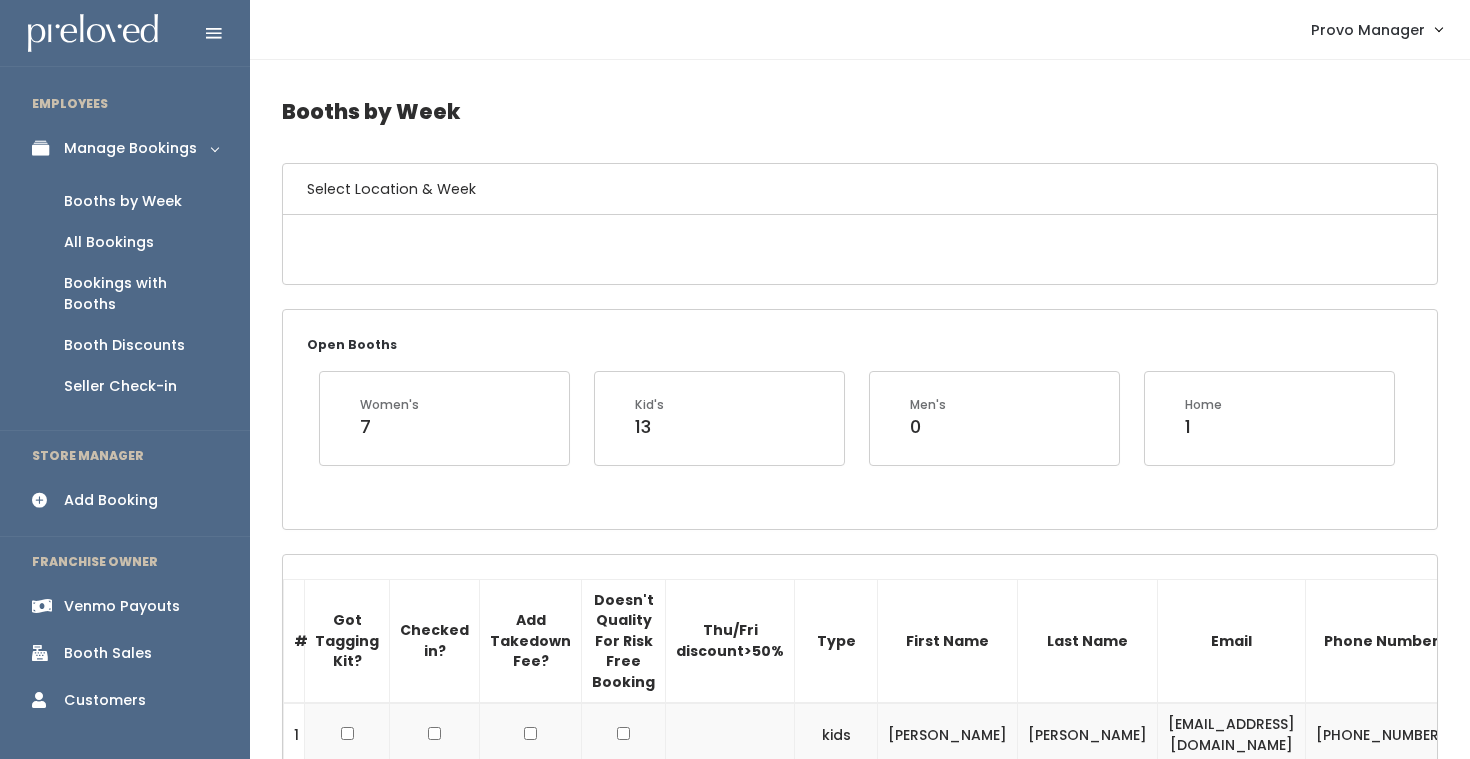 scroll, scrollTop: 276, scrollLeft: 0, axis: vertical 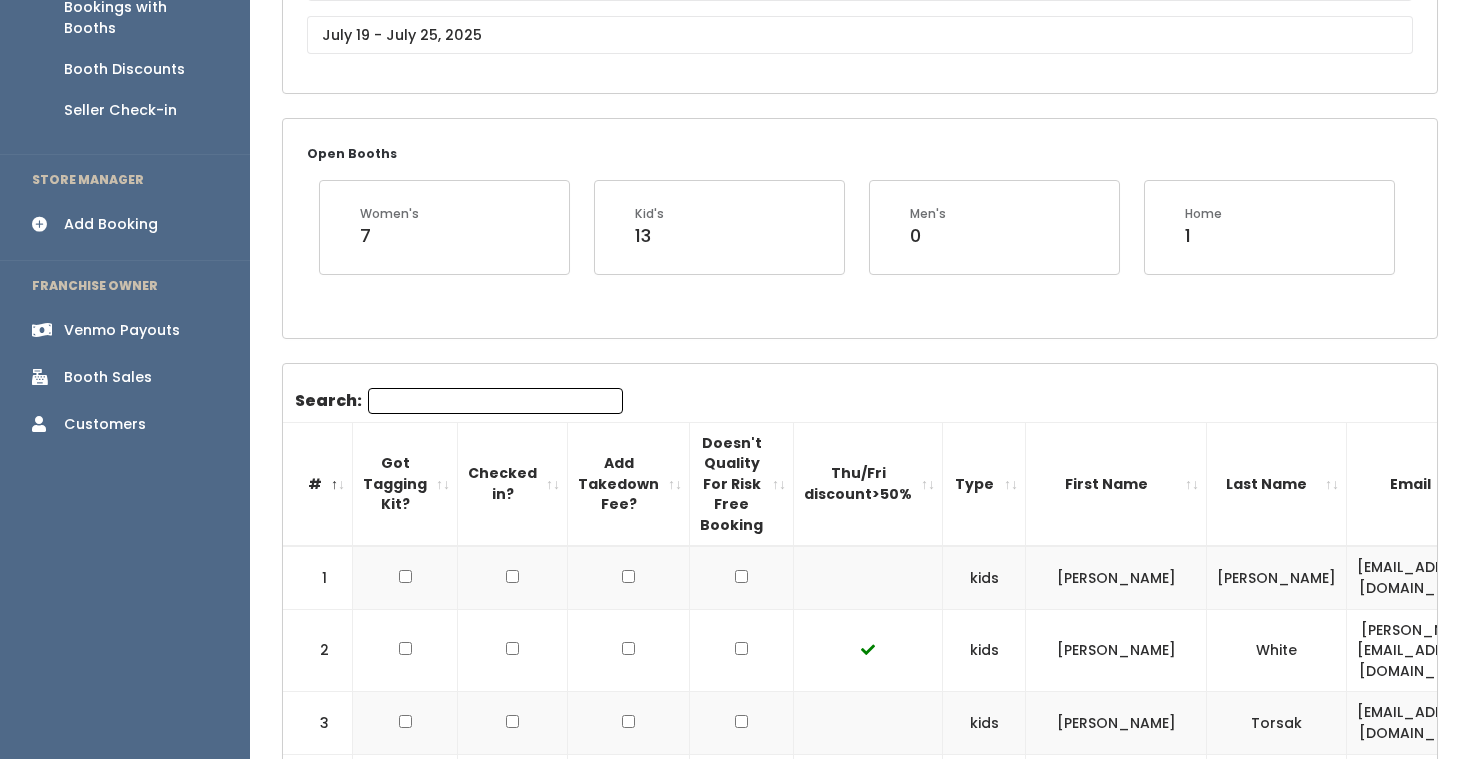 click on "Search:" at bounding box center (495, 401) 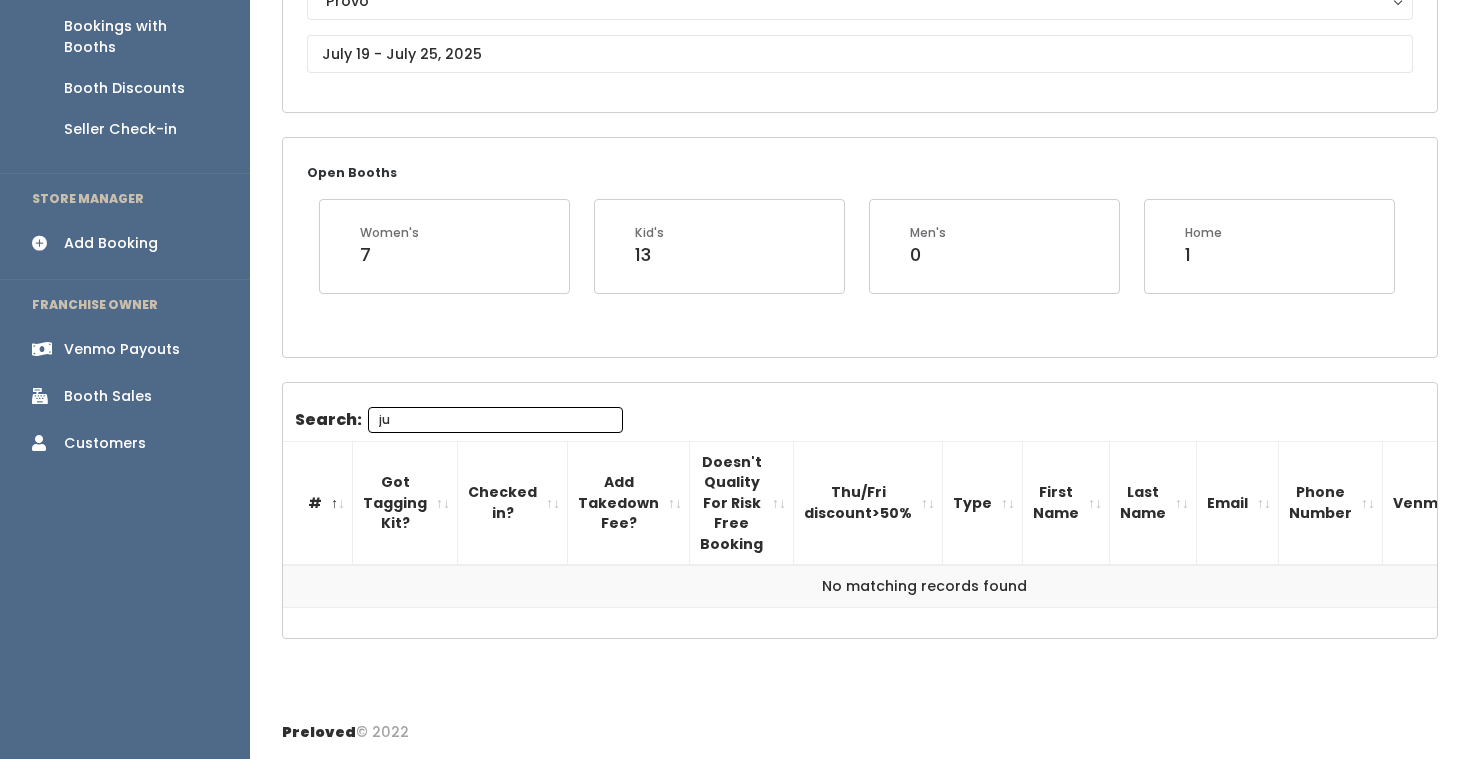 scroll, scrollTop: 256, scrollLeft: 0, axis: vertical 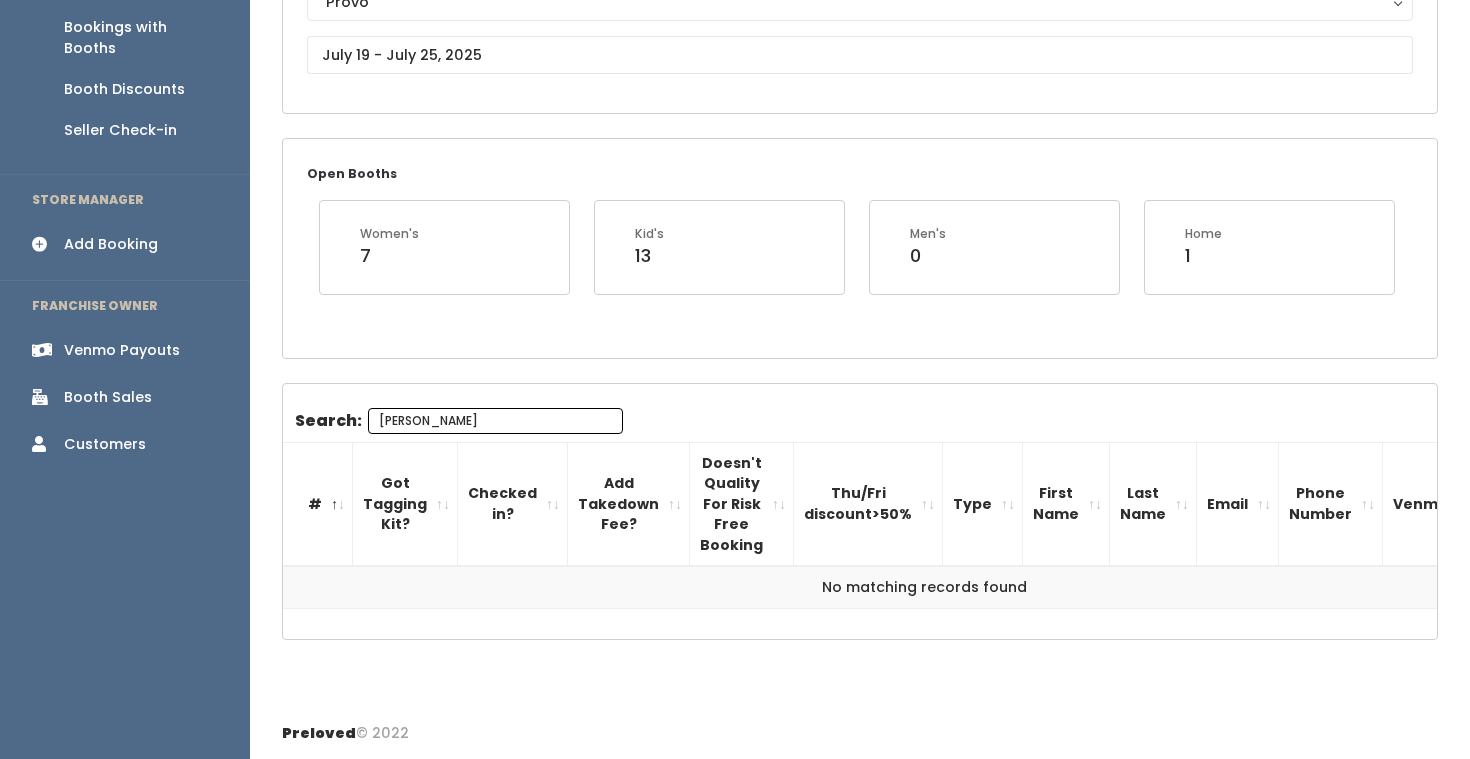 type on "[PERSON_NAME]" 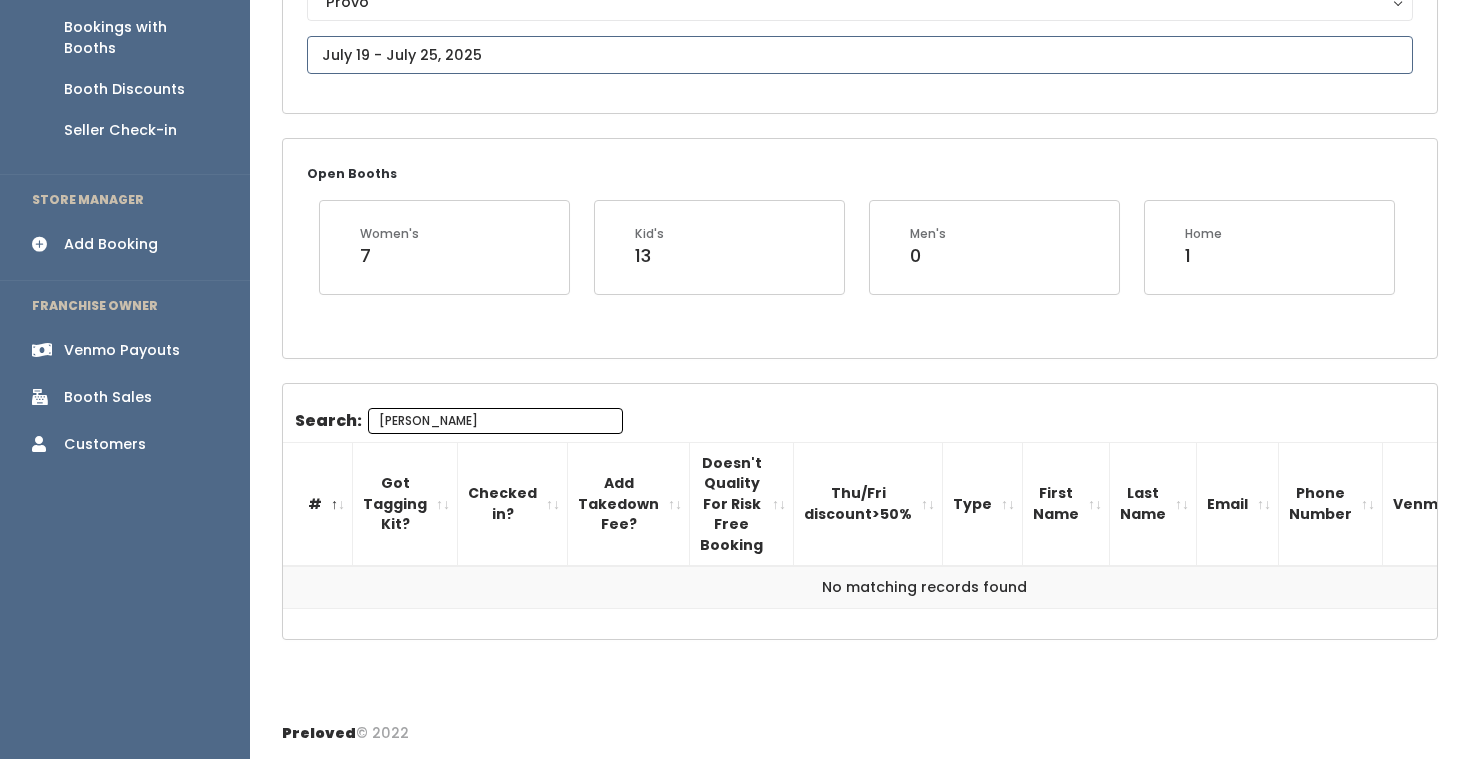 click at bounding box center [860, 55] 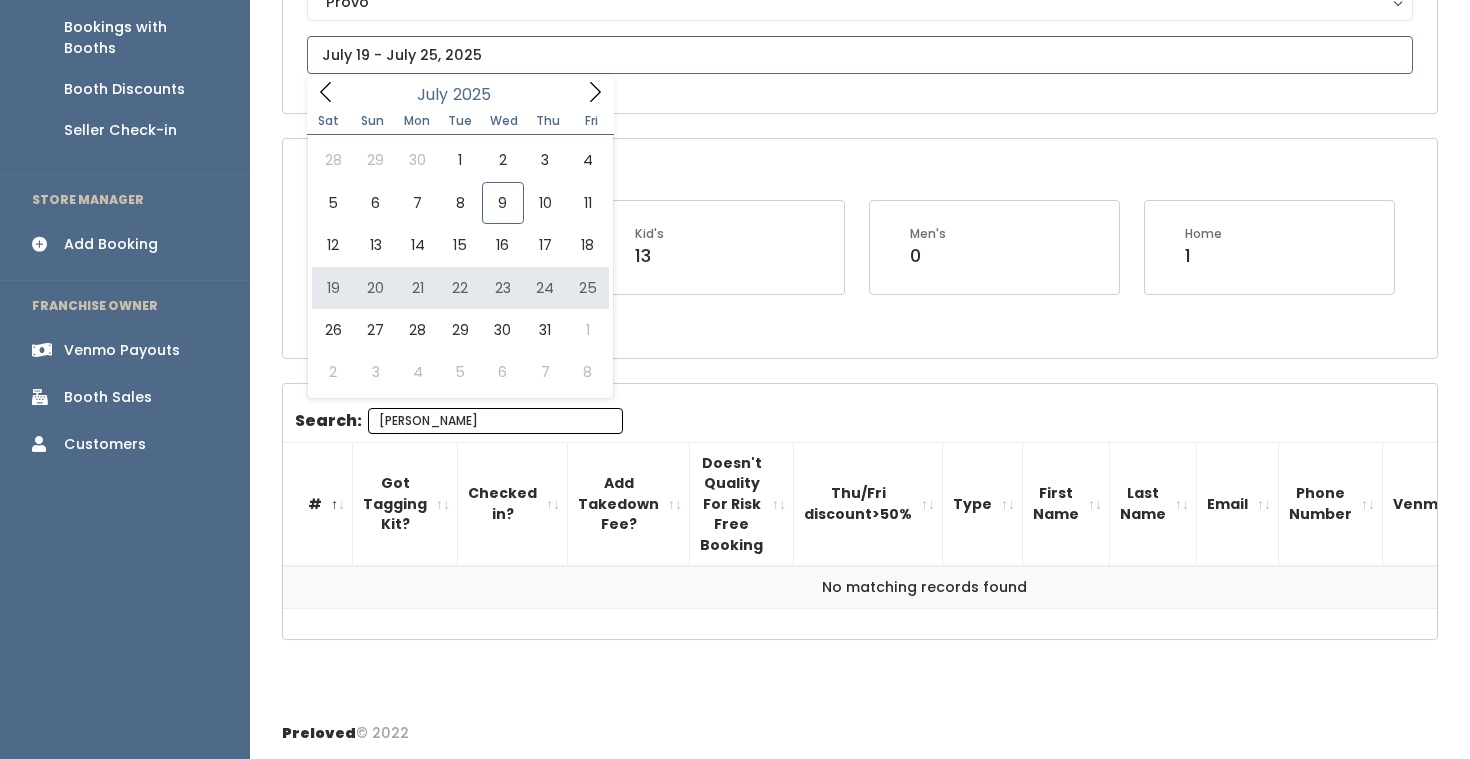 type on "July 26 to August 1" 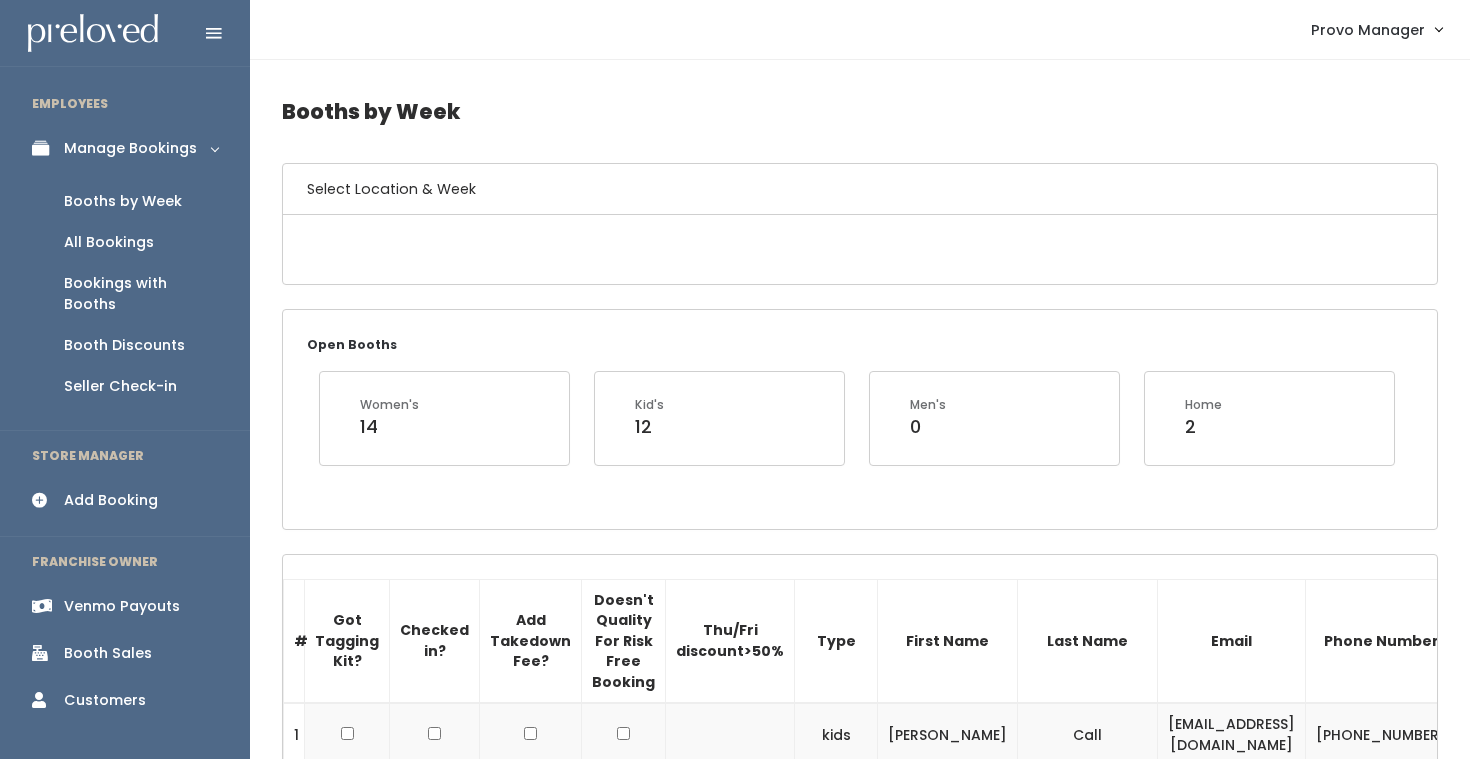 scroll, scrollTop: 0, scrollLeft: 0, axis: both 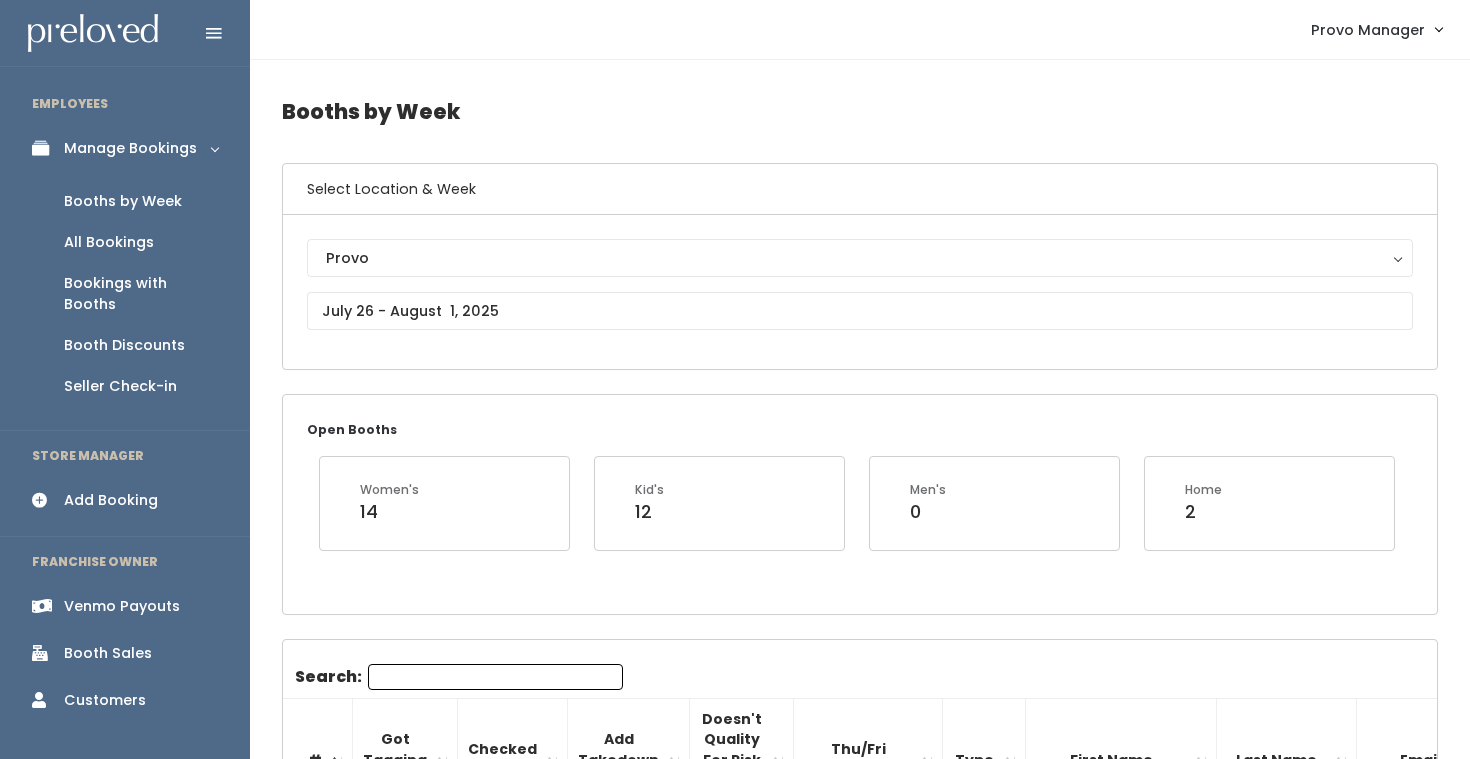 click on "Search:" at bounding box center [495, 677] 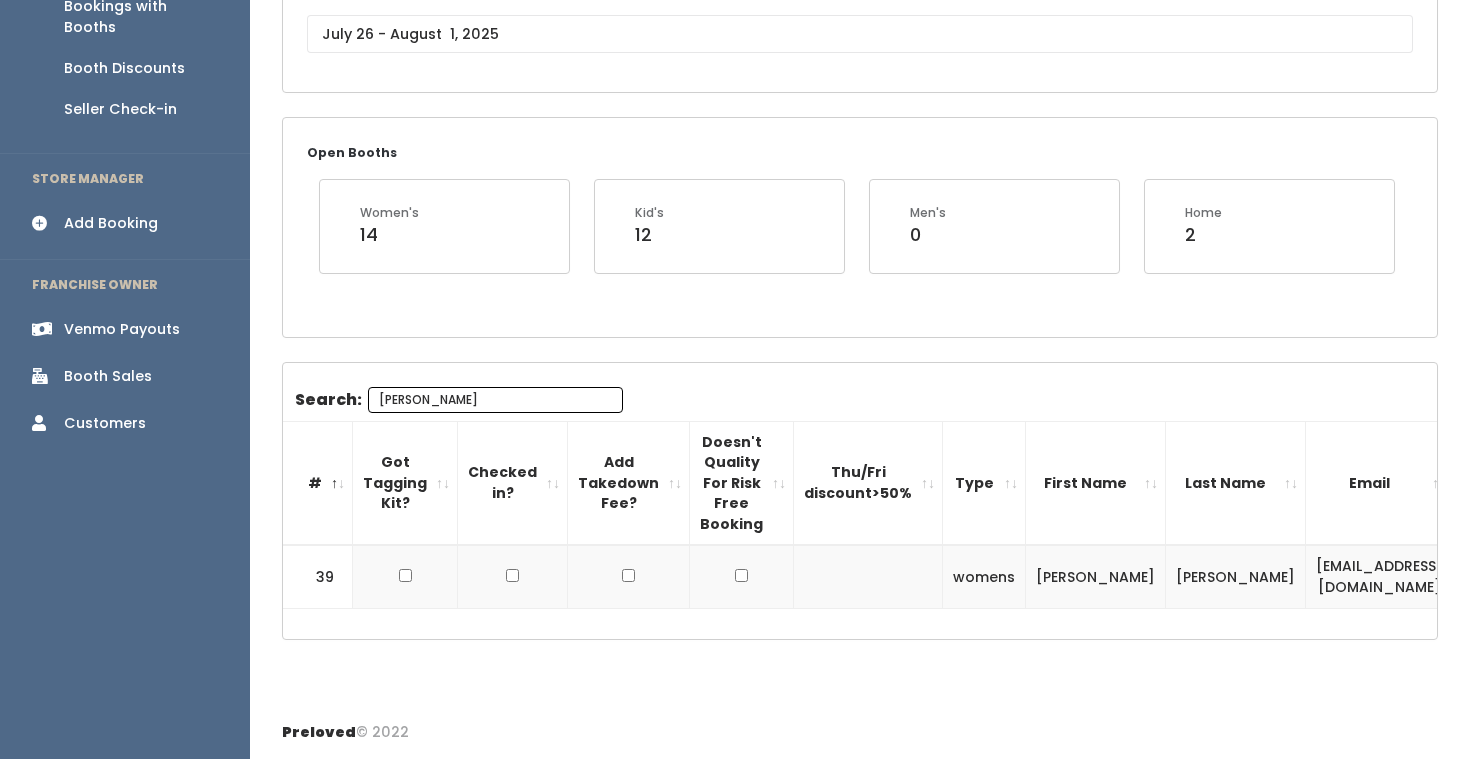 scroll, scrollTop: 0, scrollLeft: 0, axis: both 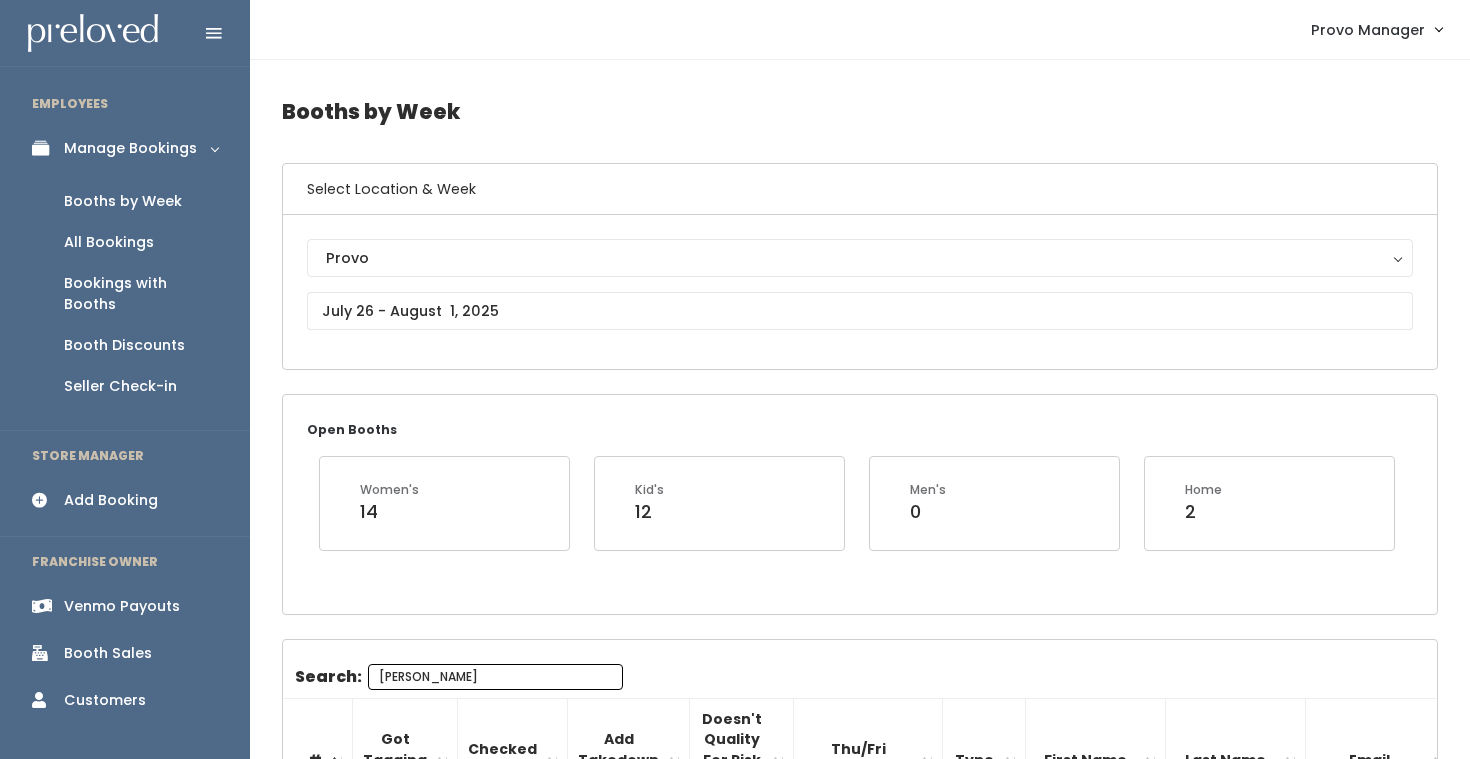 type on "[PERSON_NAME]" 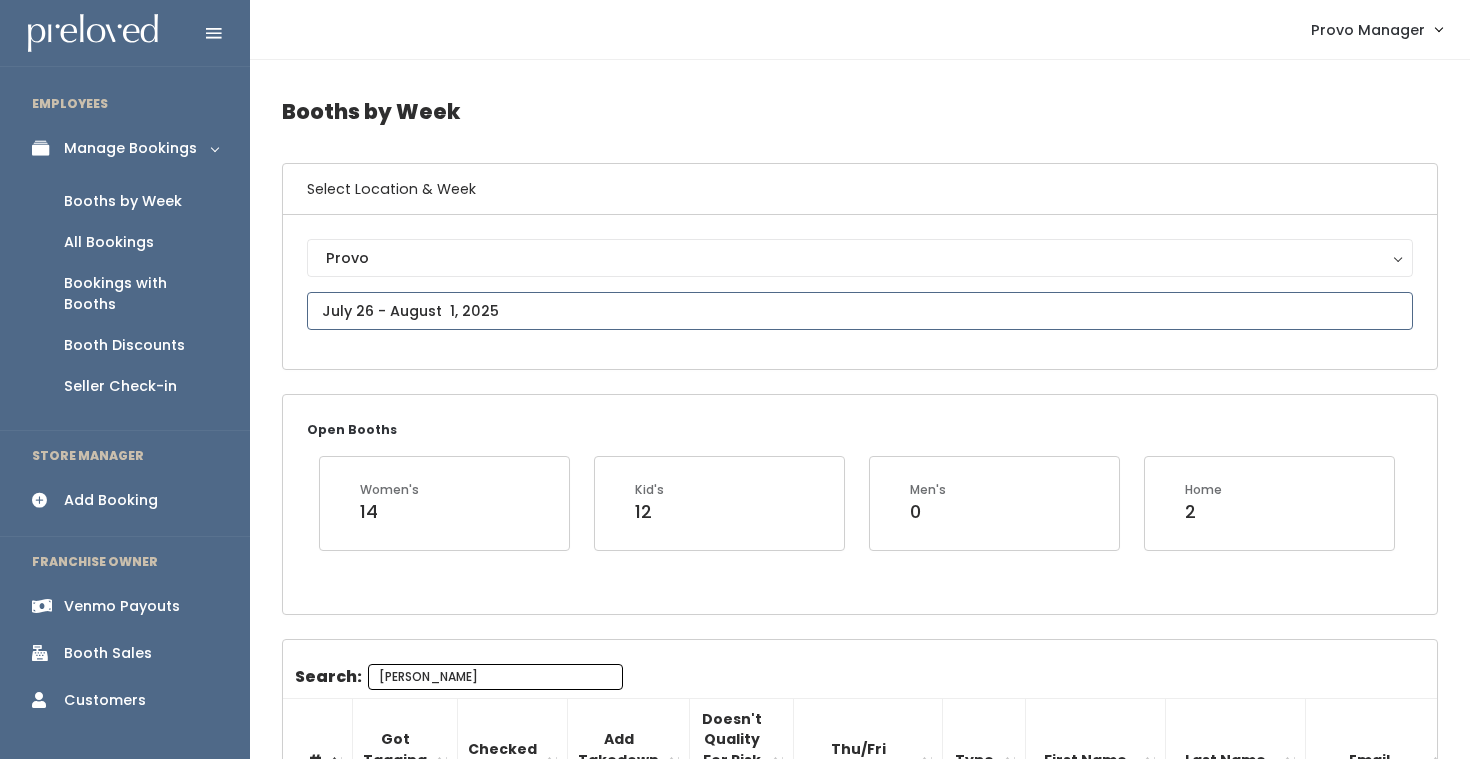 click at bounding box center (860, 311) 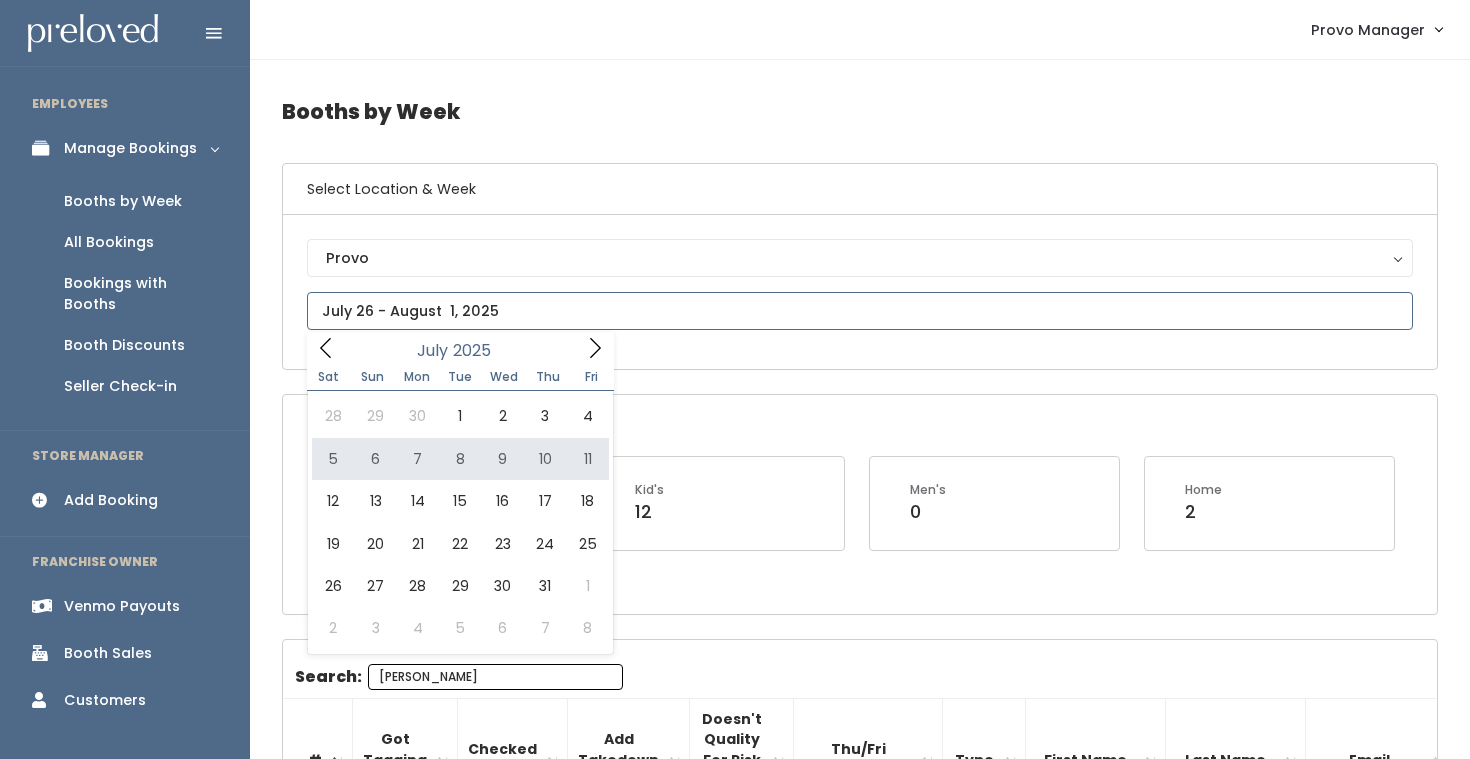 type on "July 5 to July 11" 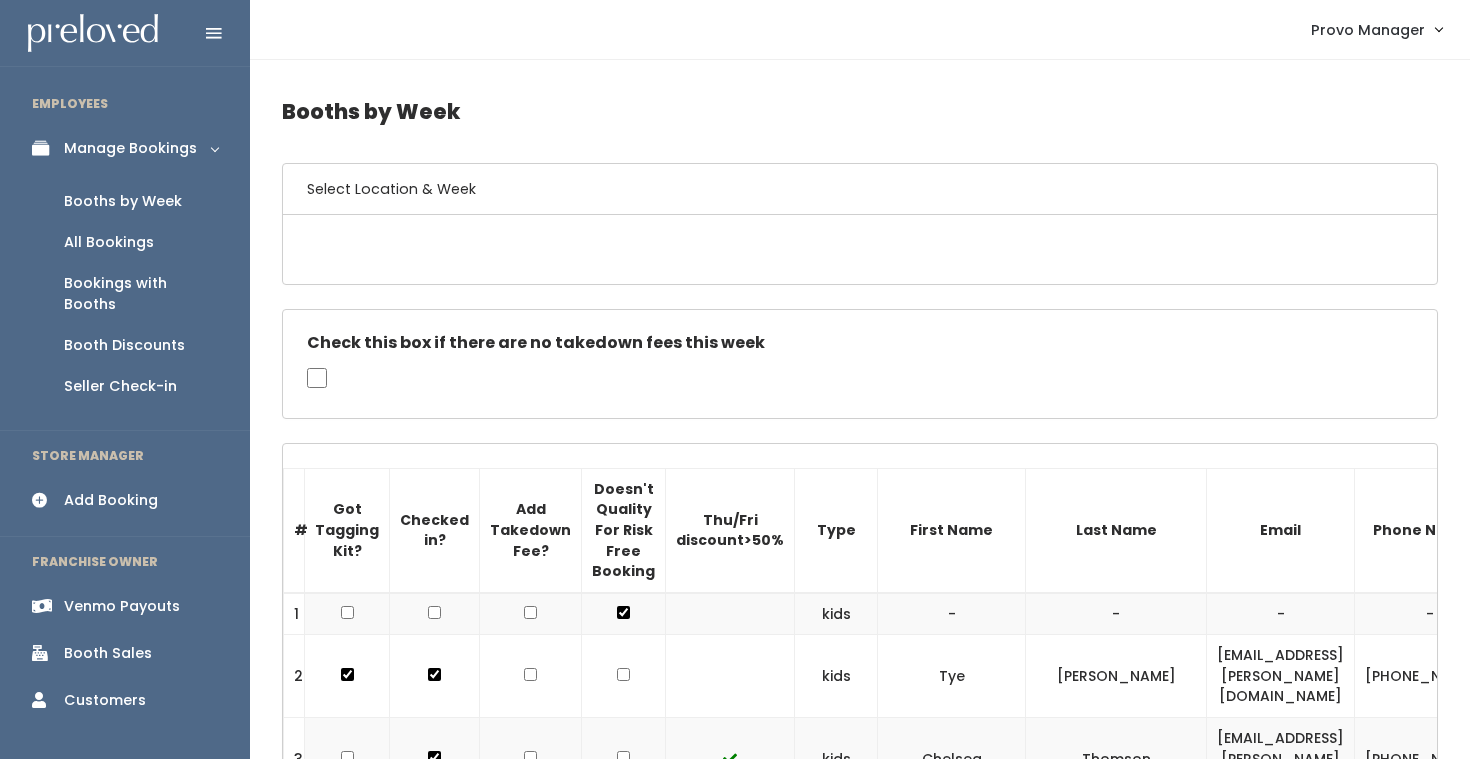 scroll, scrollTop: 0, scrollLeft: 0, axis: both 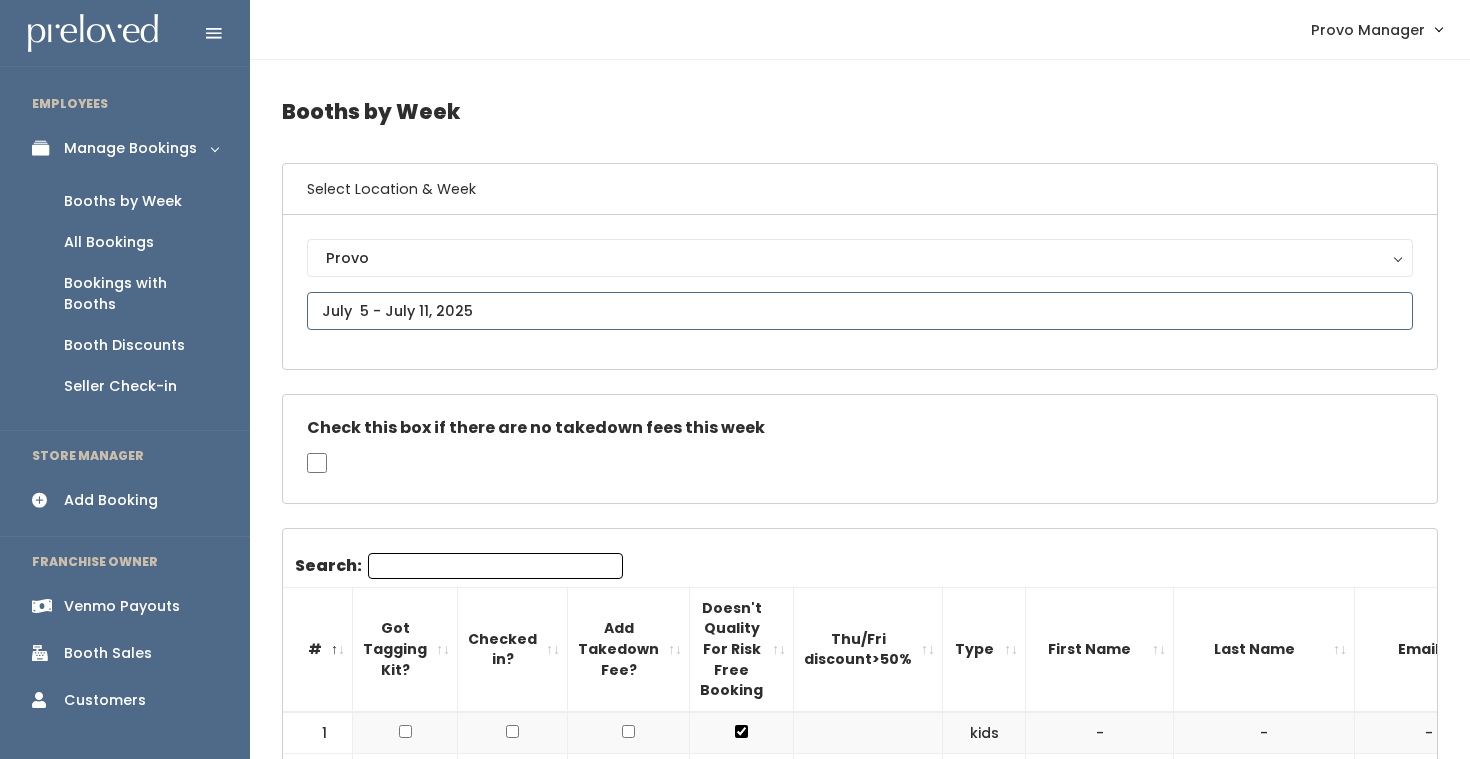 click at bounding box center [860, 311] 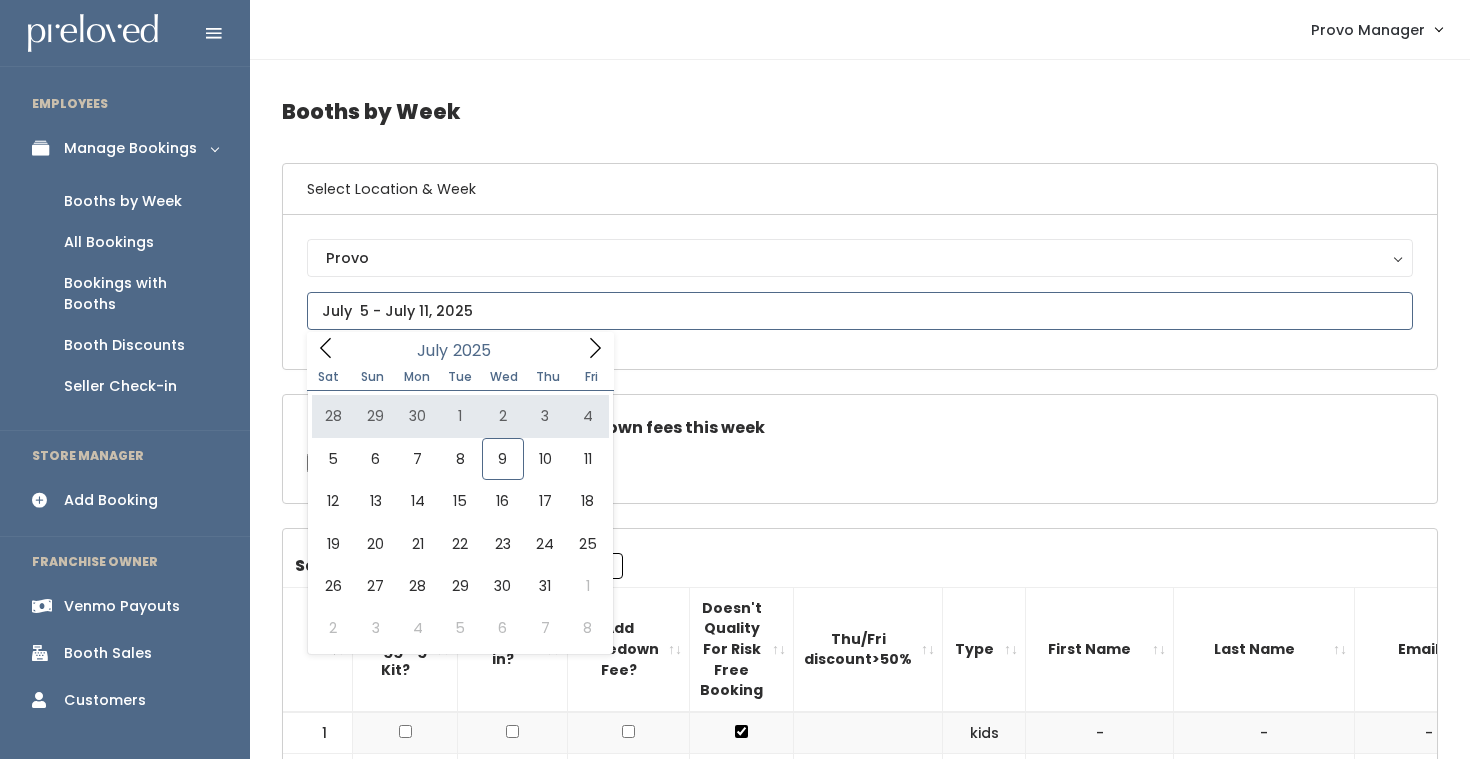 type on "June 28 to July 4" 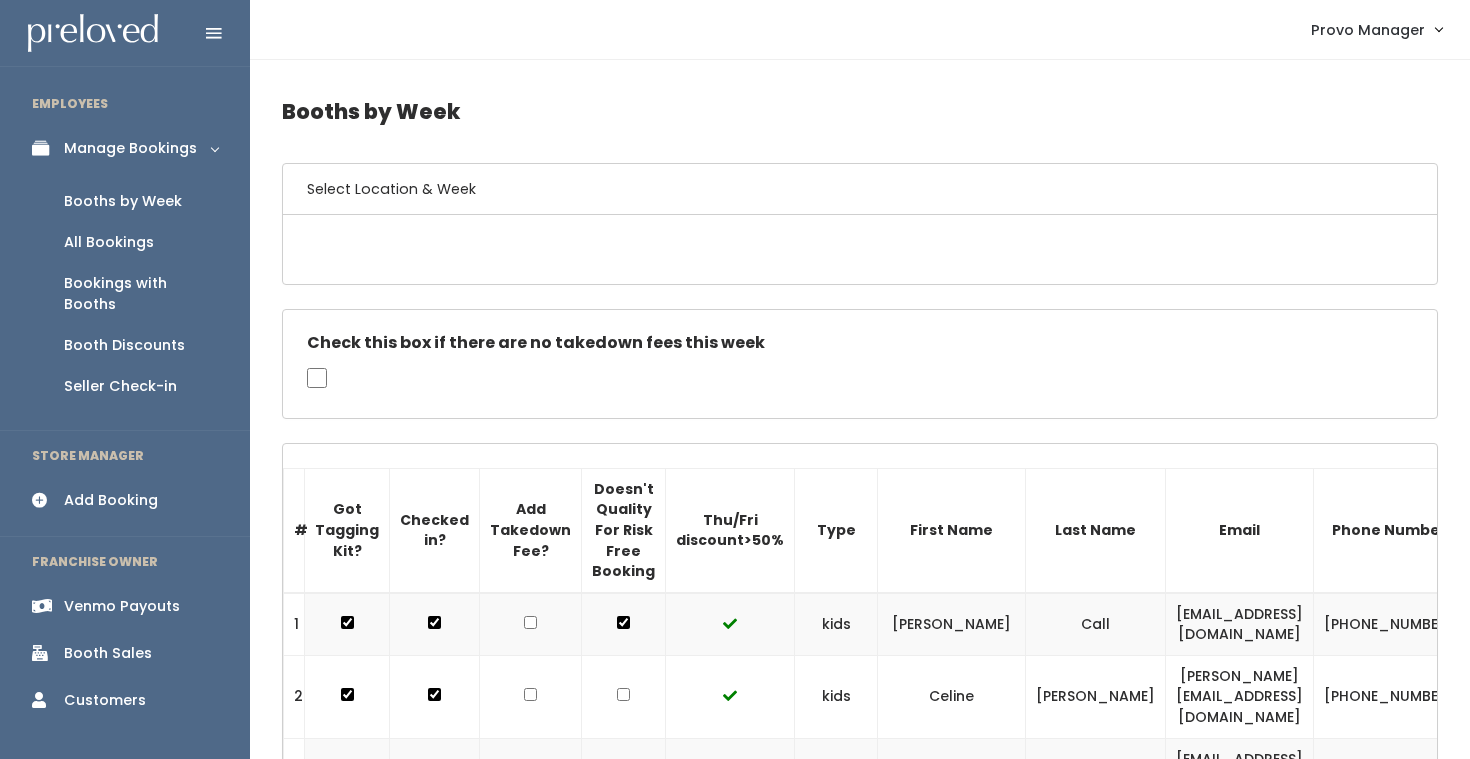 scroll, scrollTop: 0, scrollLeft: 0, axis: both 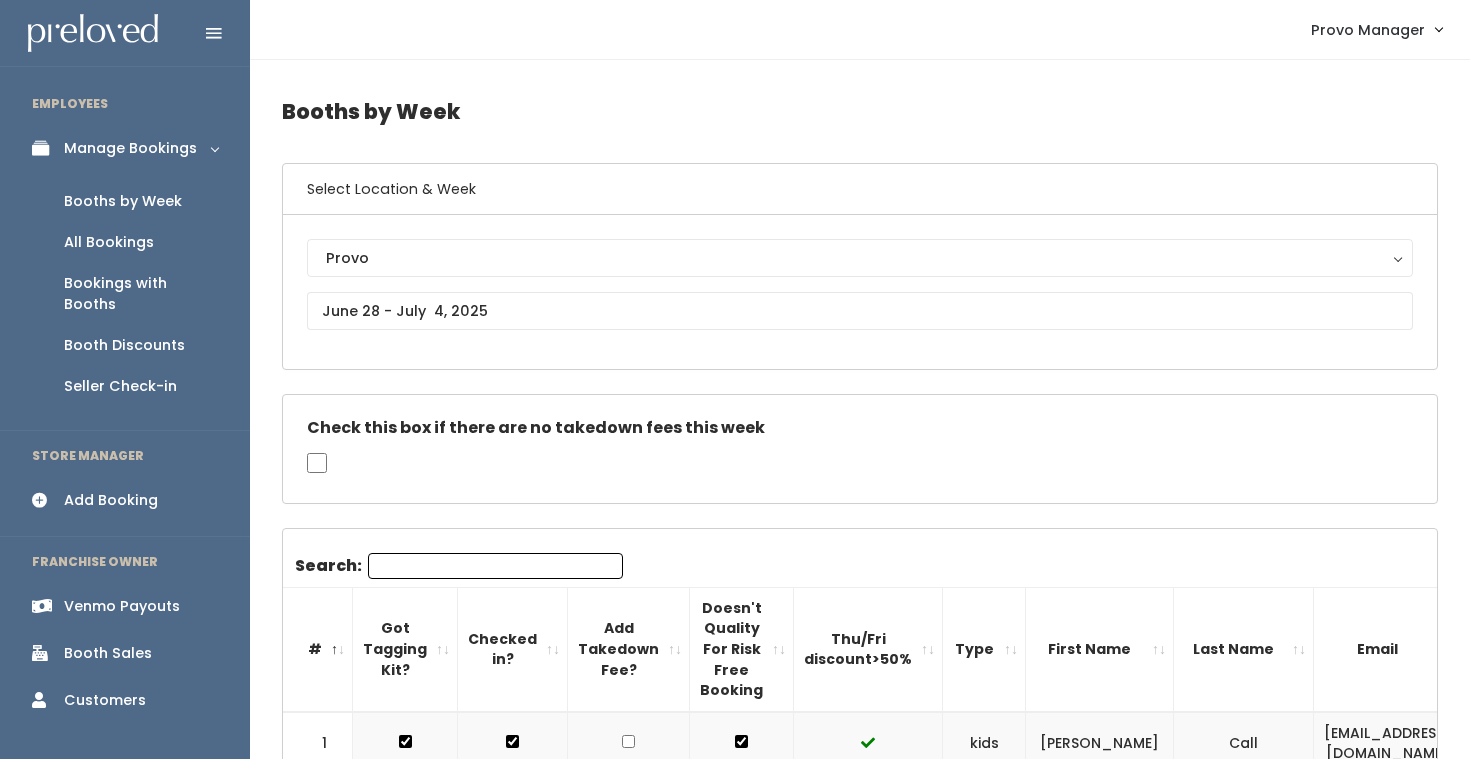 click on "Search:" at bounding box center [495, 566] 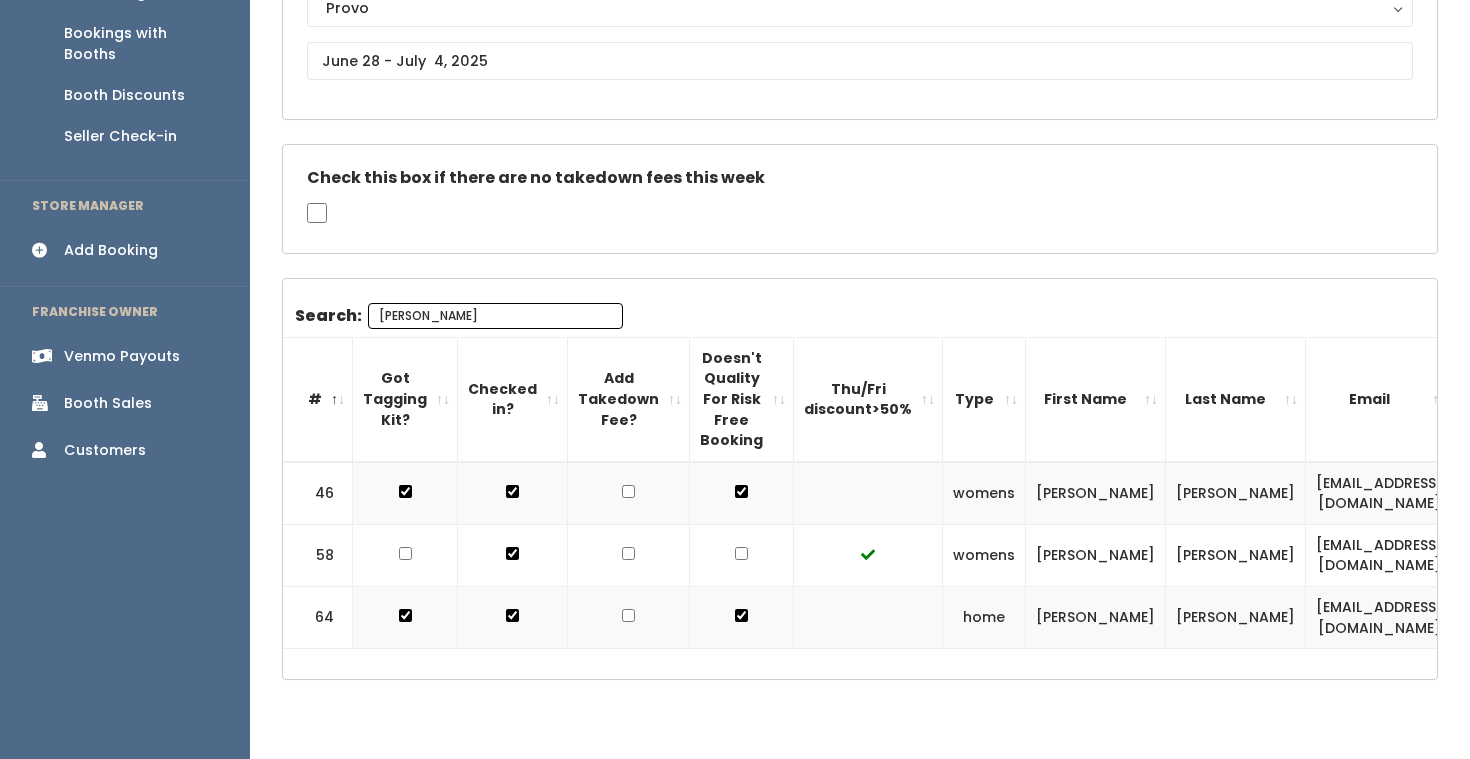 scroll, scrollTop: 290, scrollLeft: 0, axis: vertical 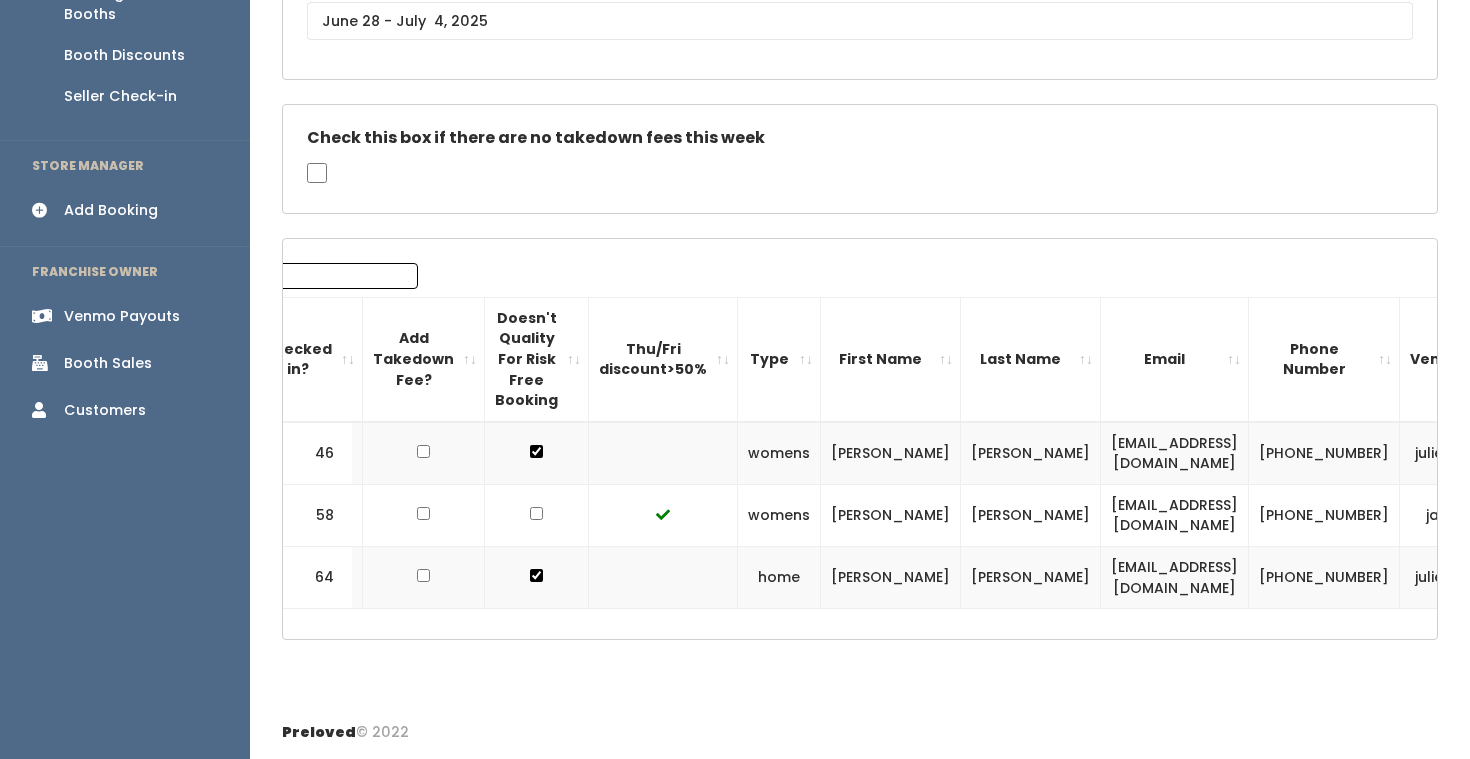 type on "[PERSON_NAME]" 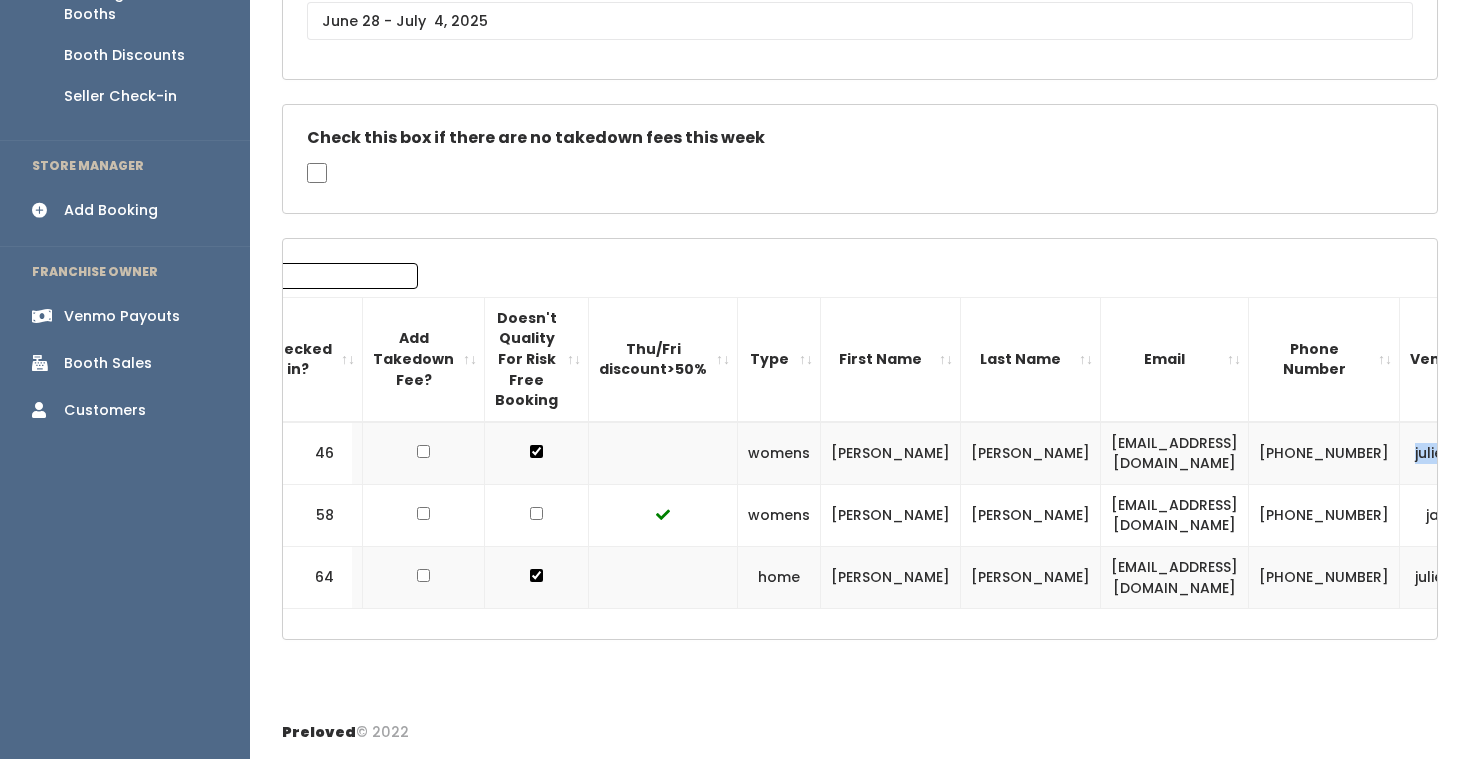 drag, startPoint x: 1344, startPoint y: 454, endPoint x: 1265, endPoint y: 455, distance: 79.00633 